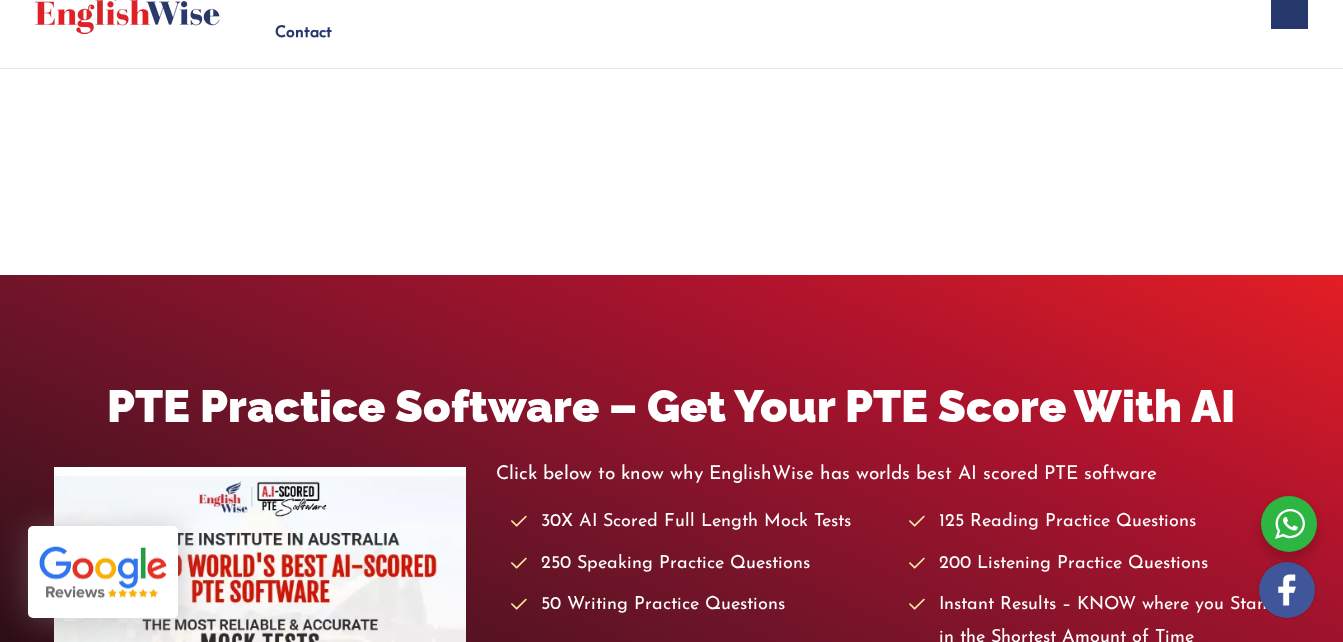 scroll, scrollTop: 137, scrollLeft: 0, axis: vertical 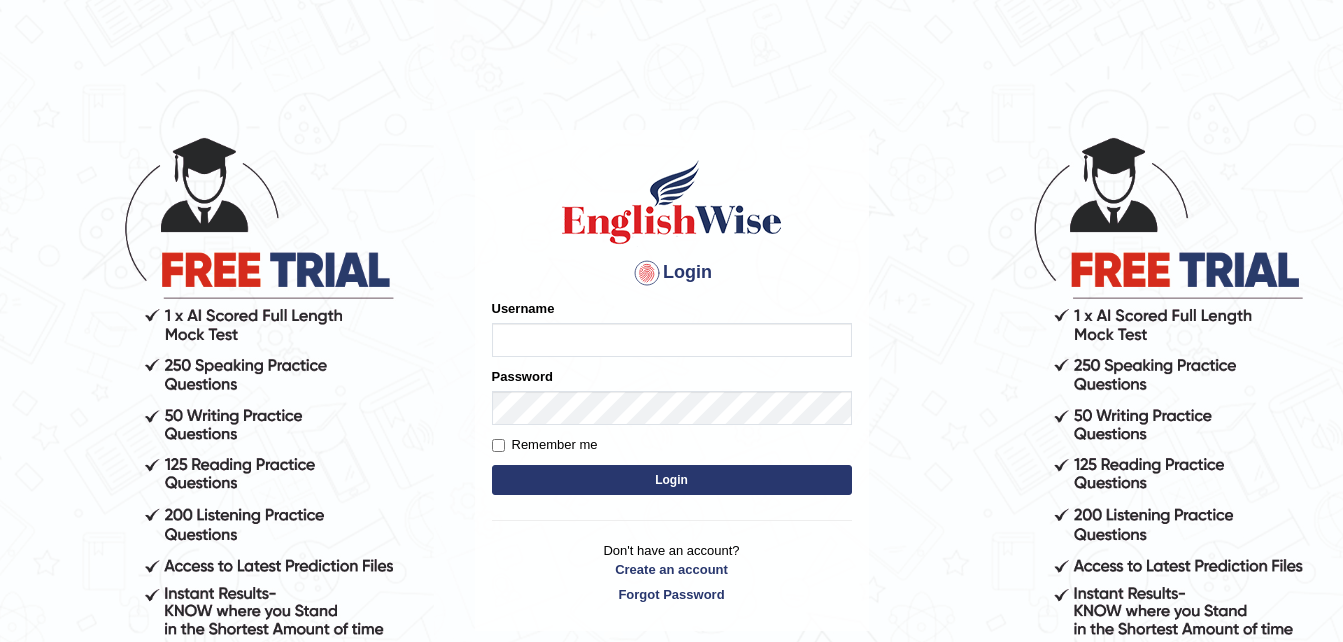 type on "dngwenya" 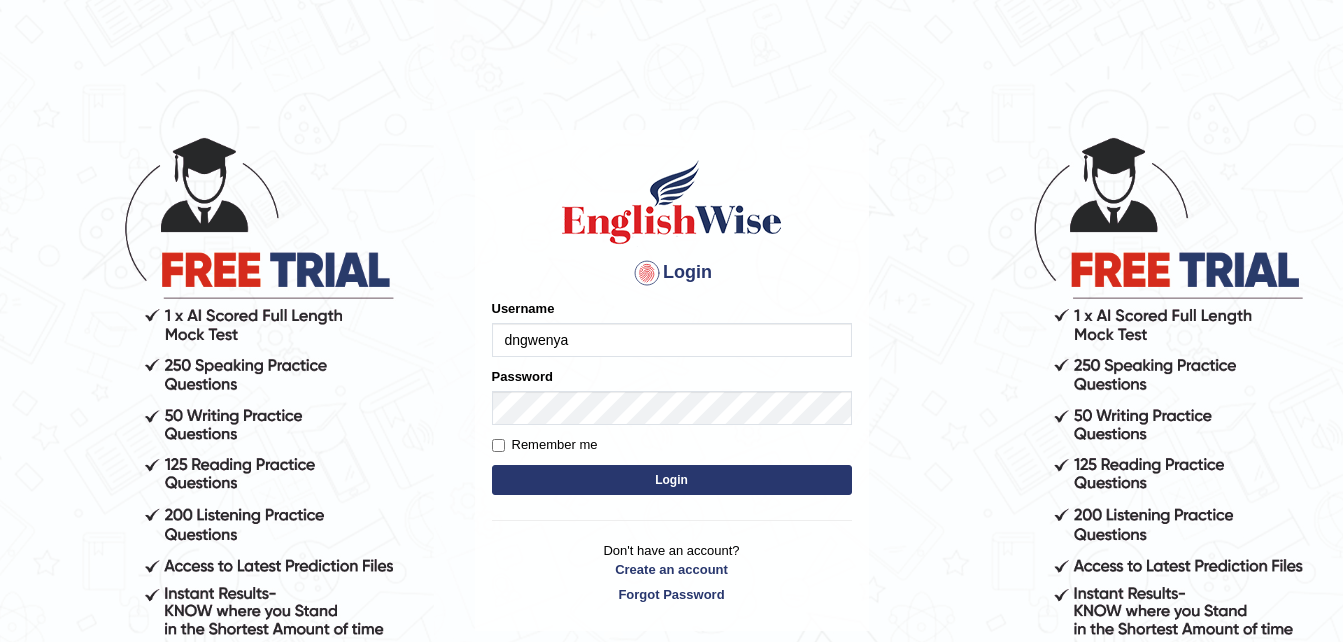 click on "Login" at bounding box center [672, 480] 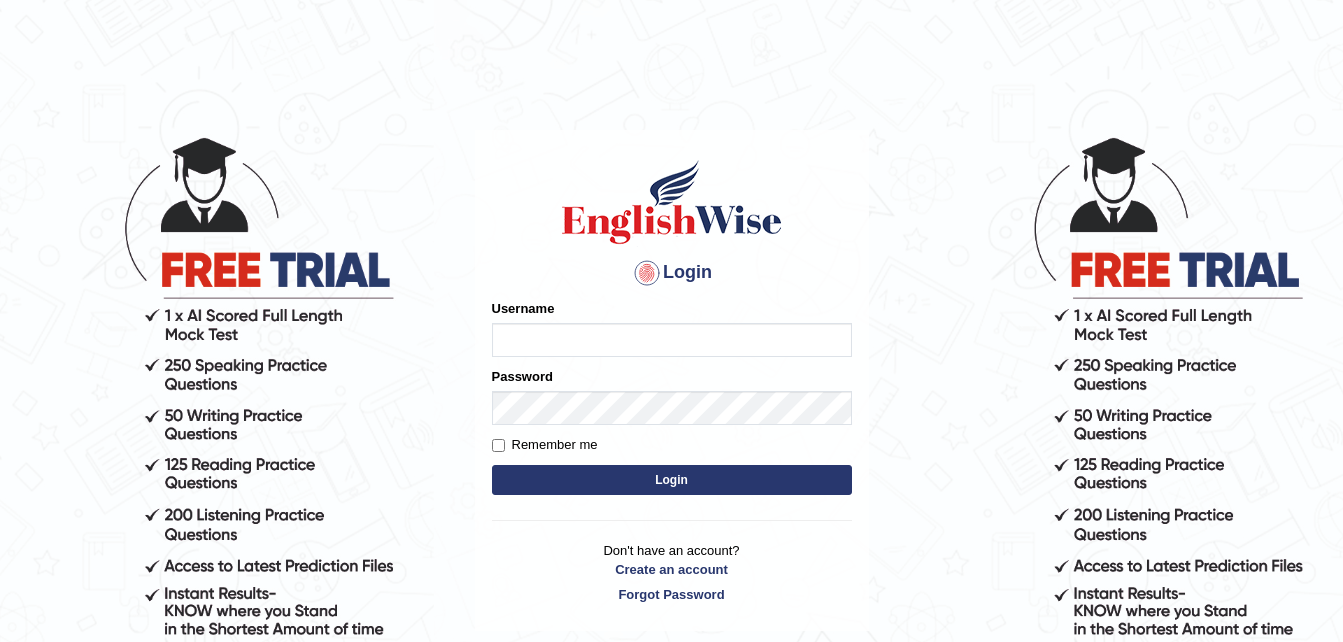 scroll, scrollTop: 0, scrollLeft: 0, axis: both 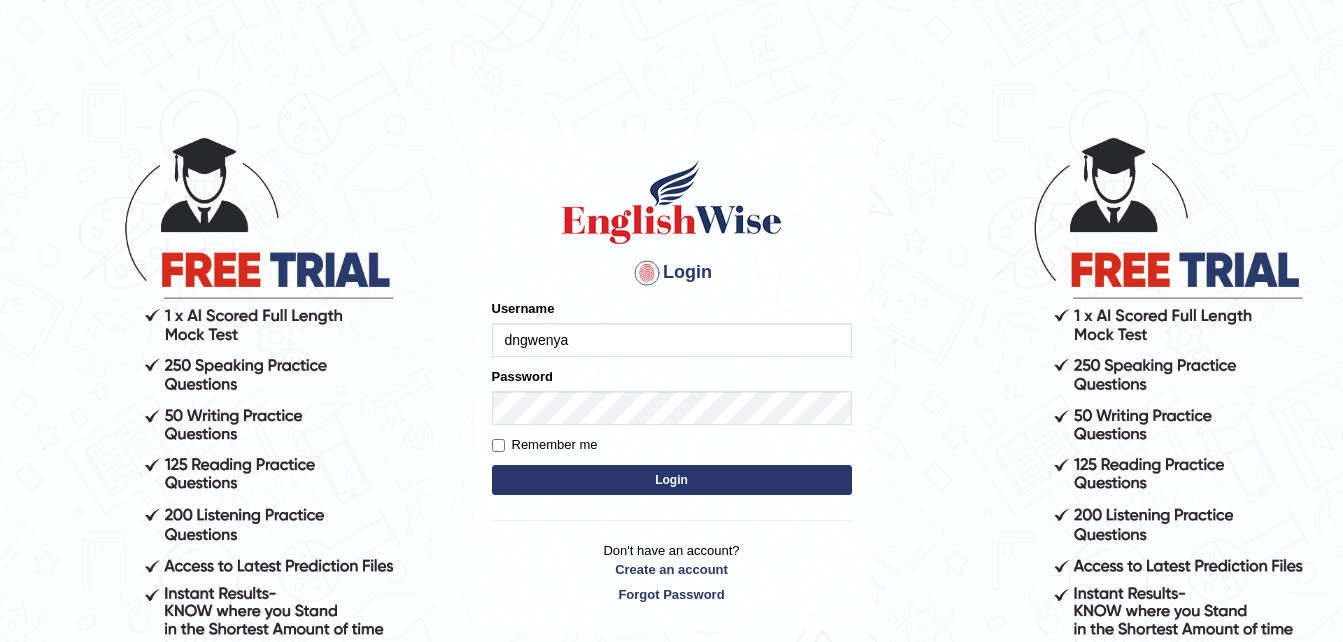 click on "Login" at bounding box center [672, 480] 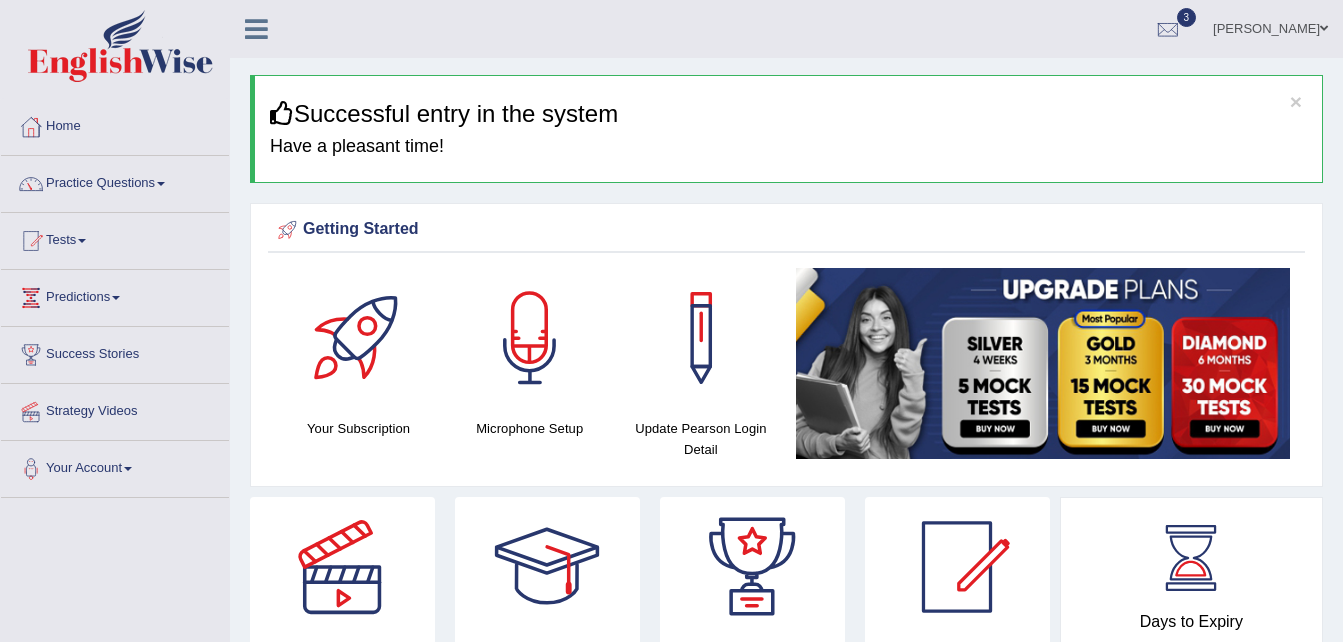scroll, scrollTop: 0, scrollLeft: 0, axis: both 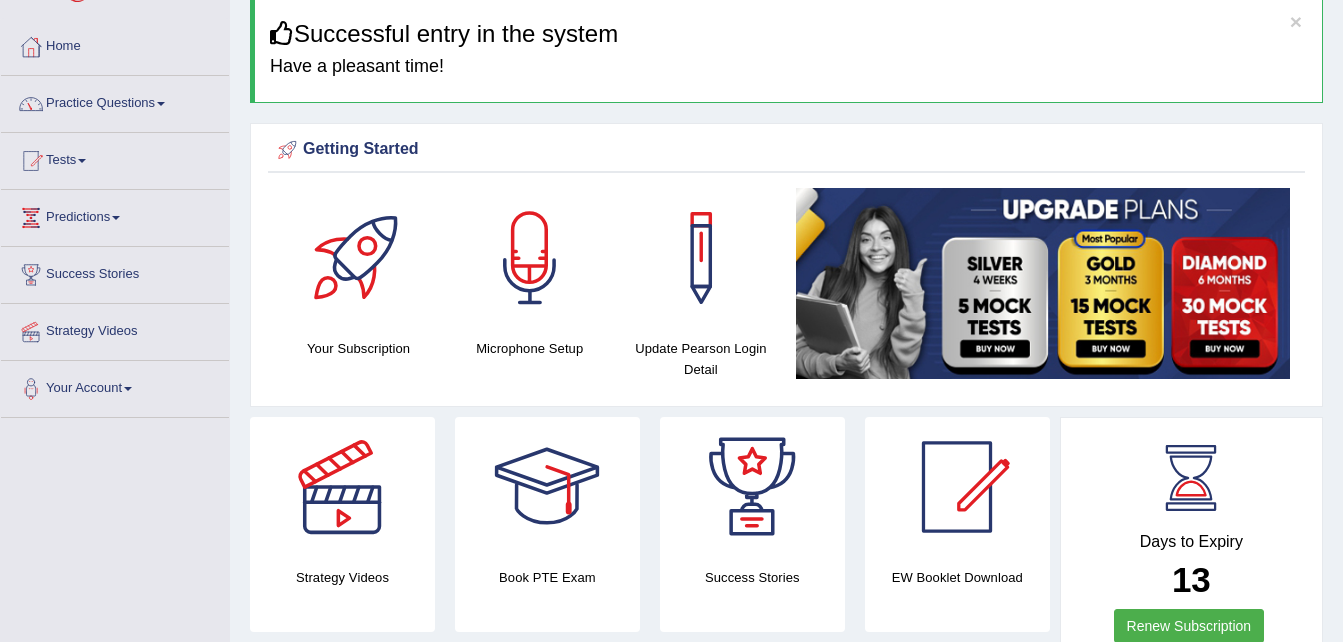 click at bounding box center (82, 161) 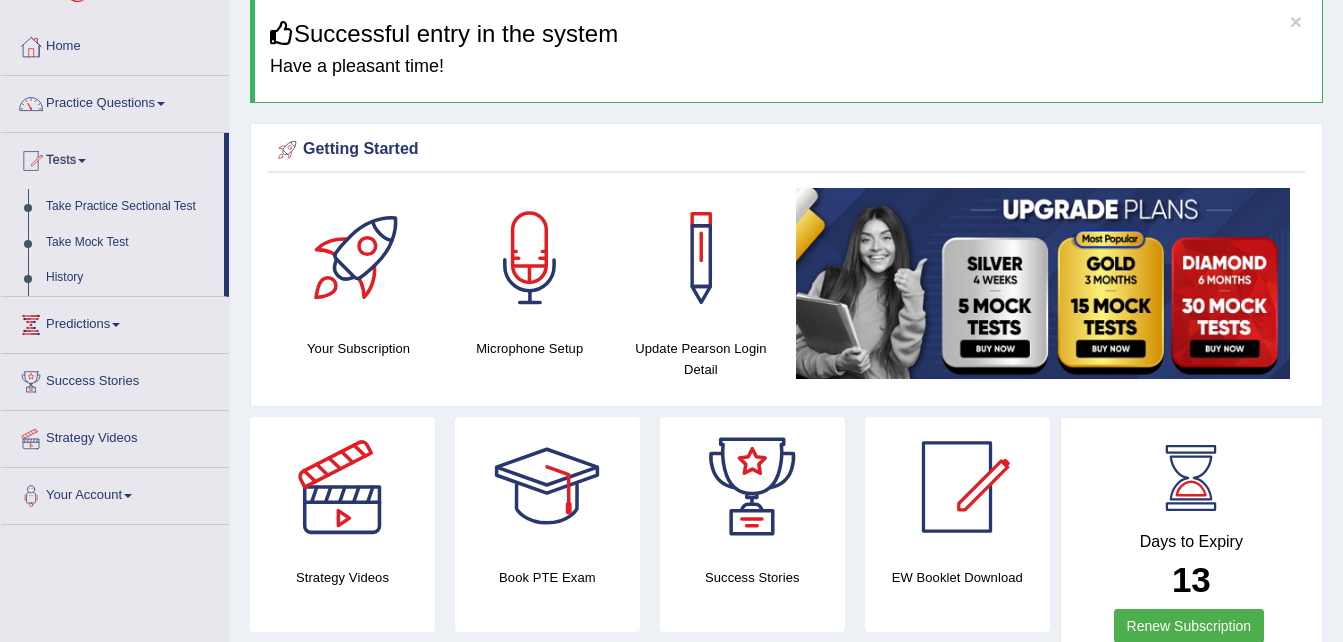 click on "Take Mock Test" at bounding box center (130, 243) 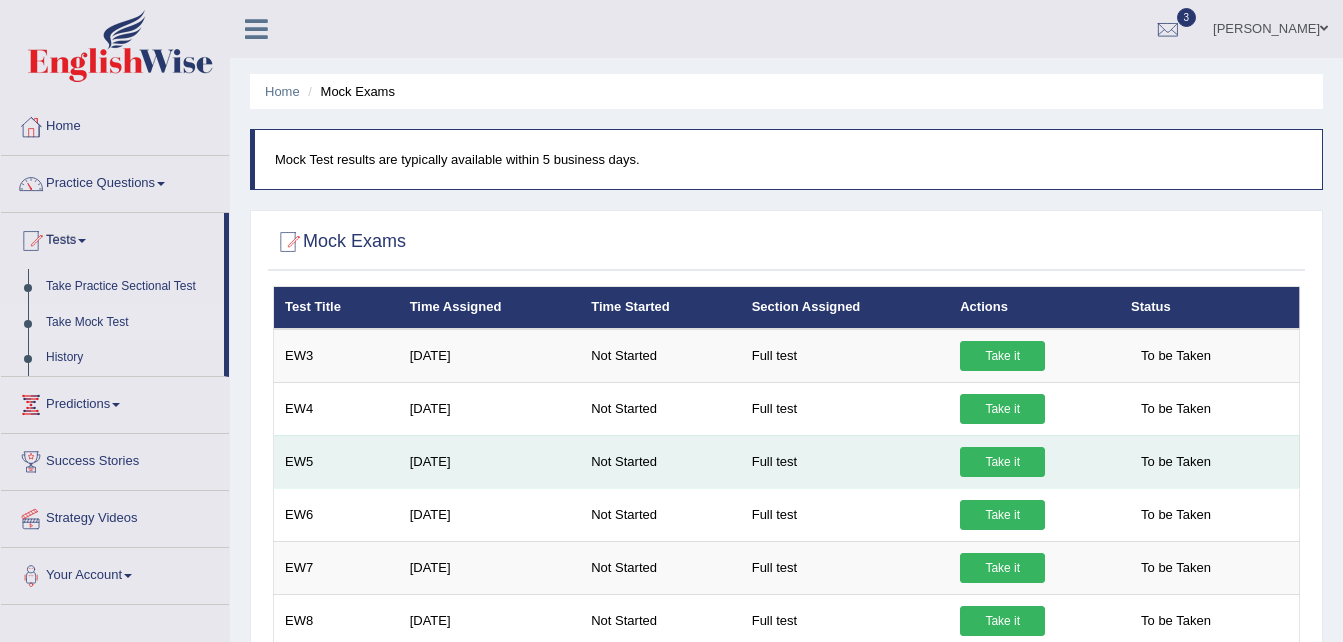 scroll, scrollTop: 0, scrollLeft: 0, axis: both 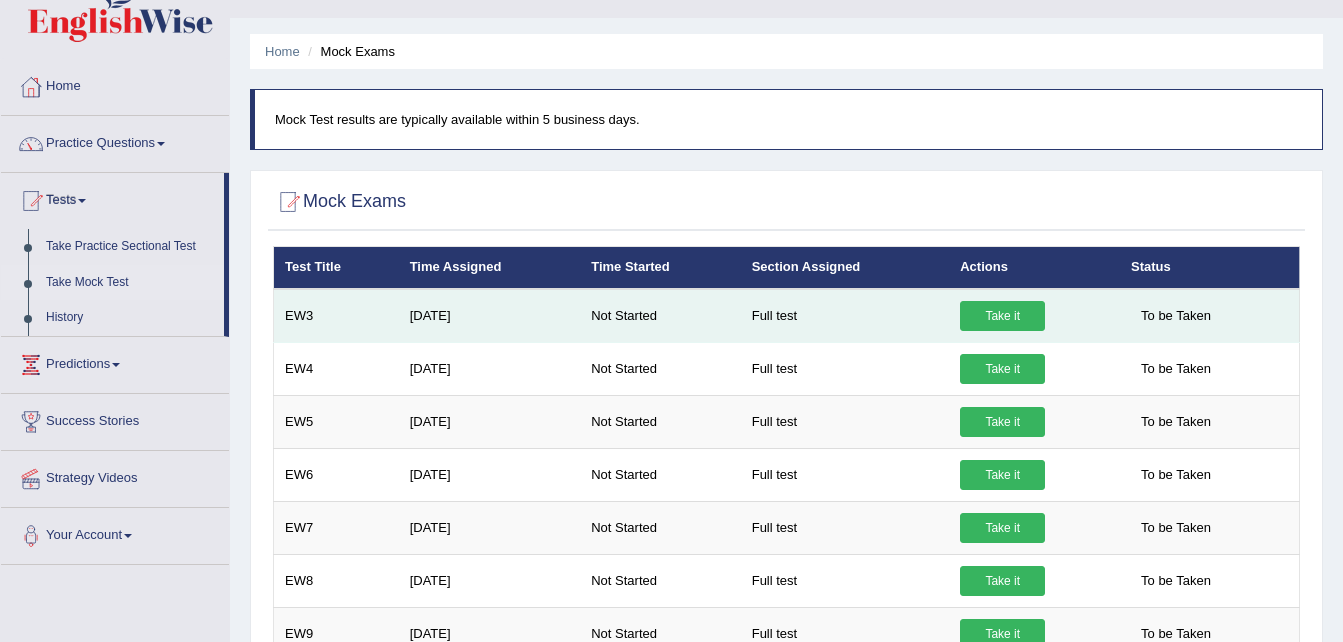 click on "Take it" at bounding box center [1002, 316] 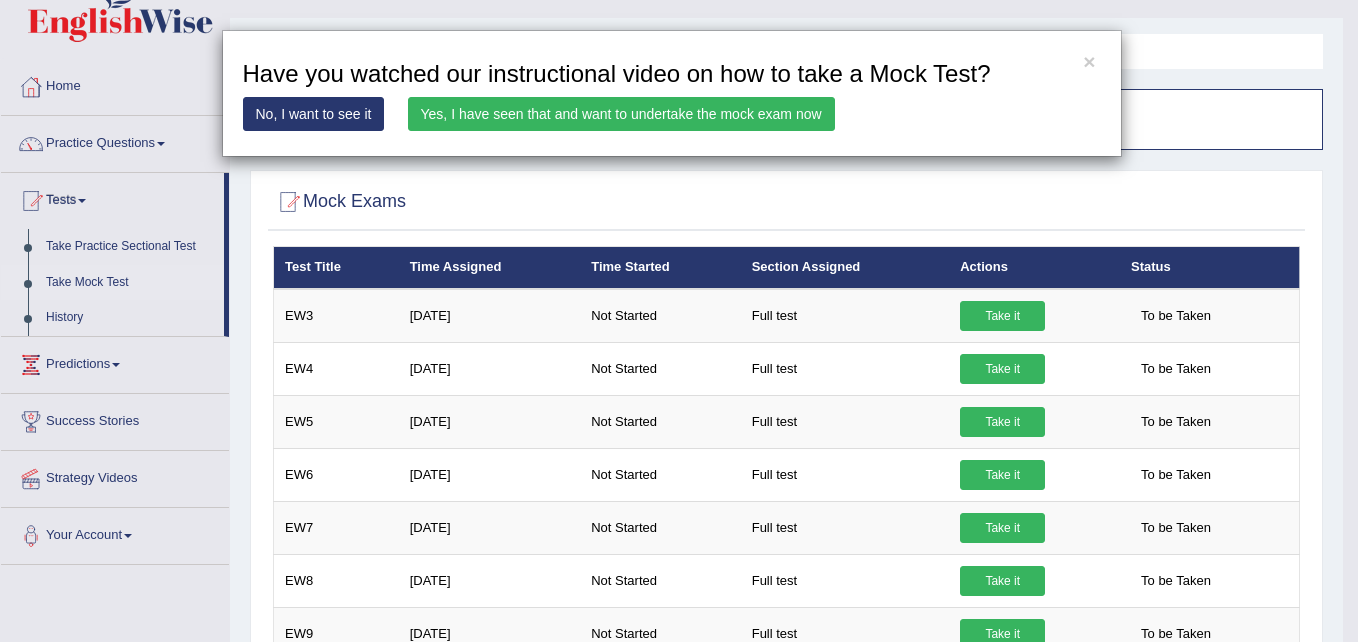 click on "Yes, I have seen that and want to undertake the mock exam now" at bounding box center [621, 114] 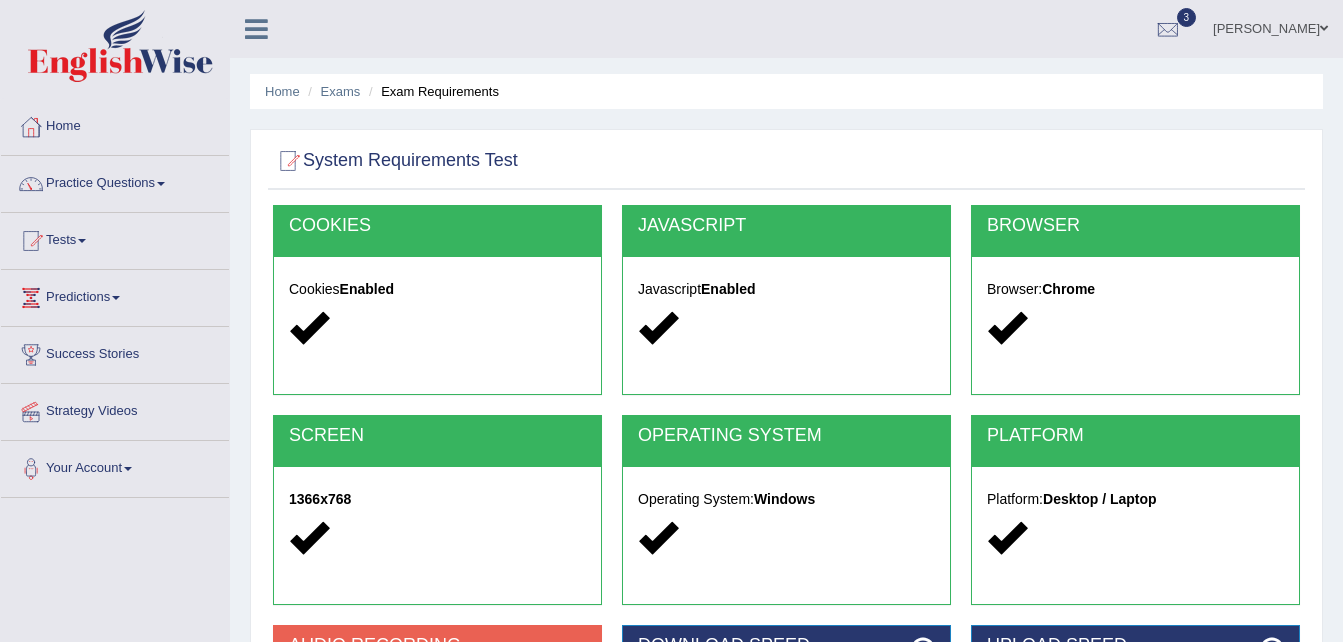 scroll, scrollTop: 0, scrollLeft: 0, axis: both 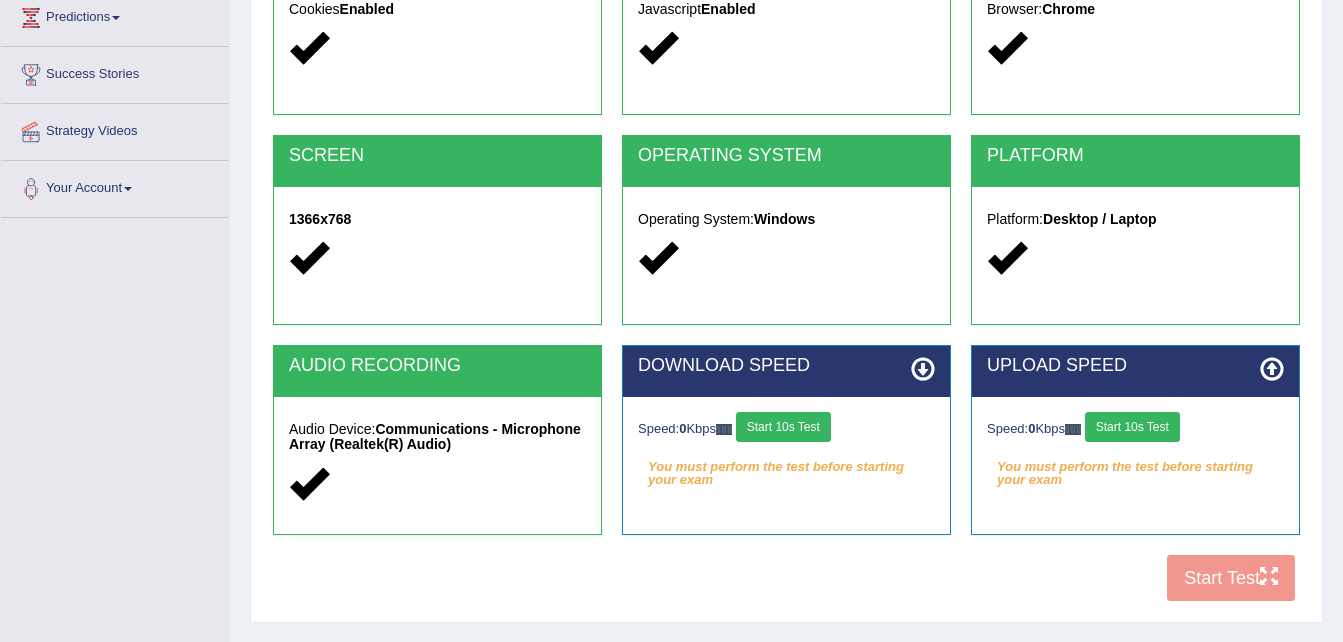 click on "Start 10s Test" at bounding box center (783, 427) 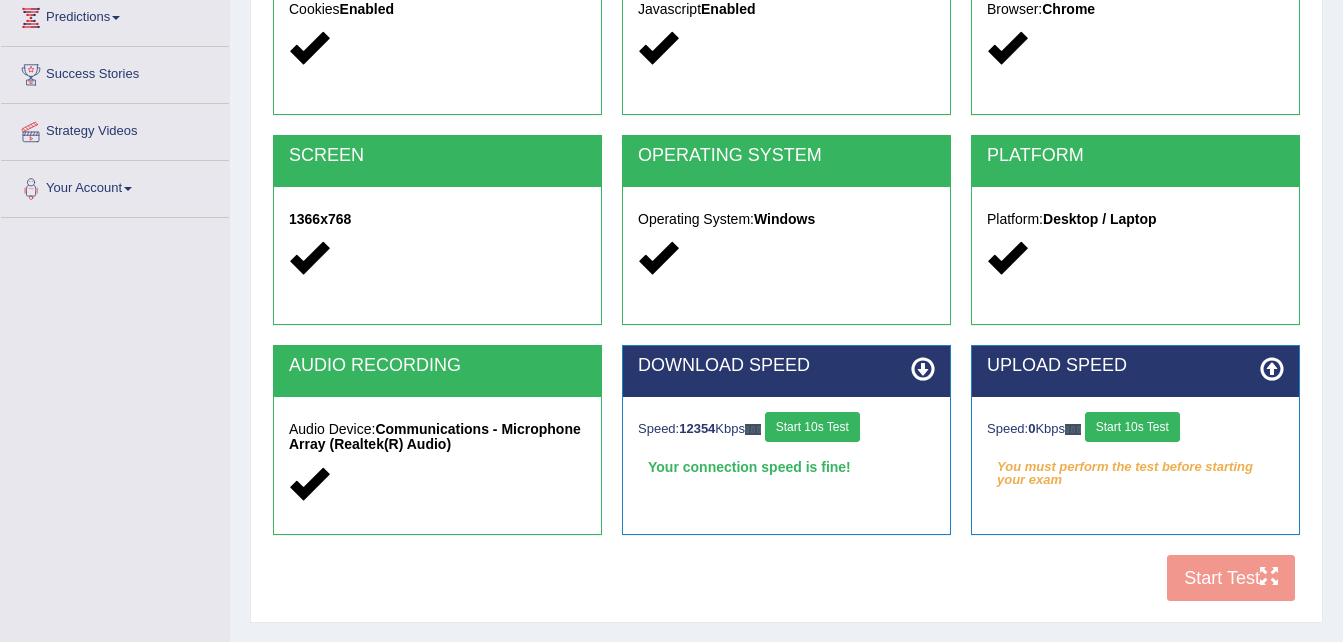 click on "Start 10s Test" at bounding box center (1132, 427) 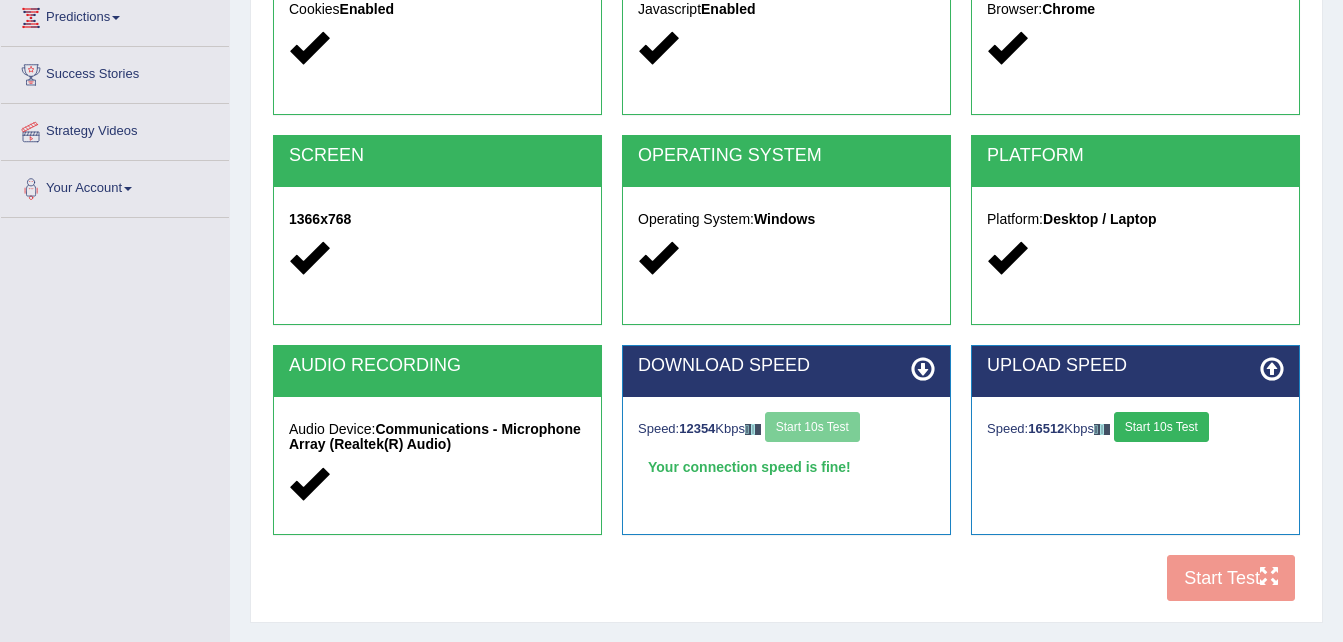 click on "Start 10s Test" at bounding box center (1161, 427) 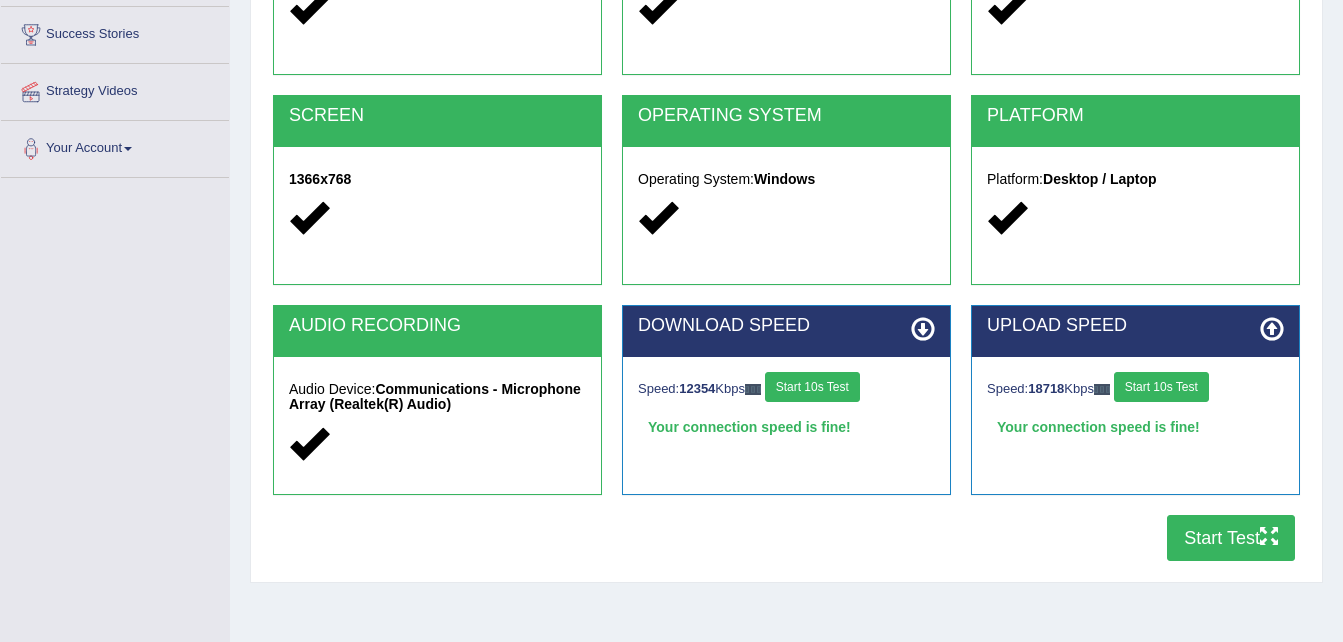 scroll, scrollTop: 360, scrollLeft: 0, axis: vertical 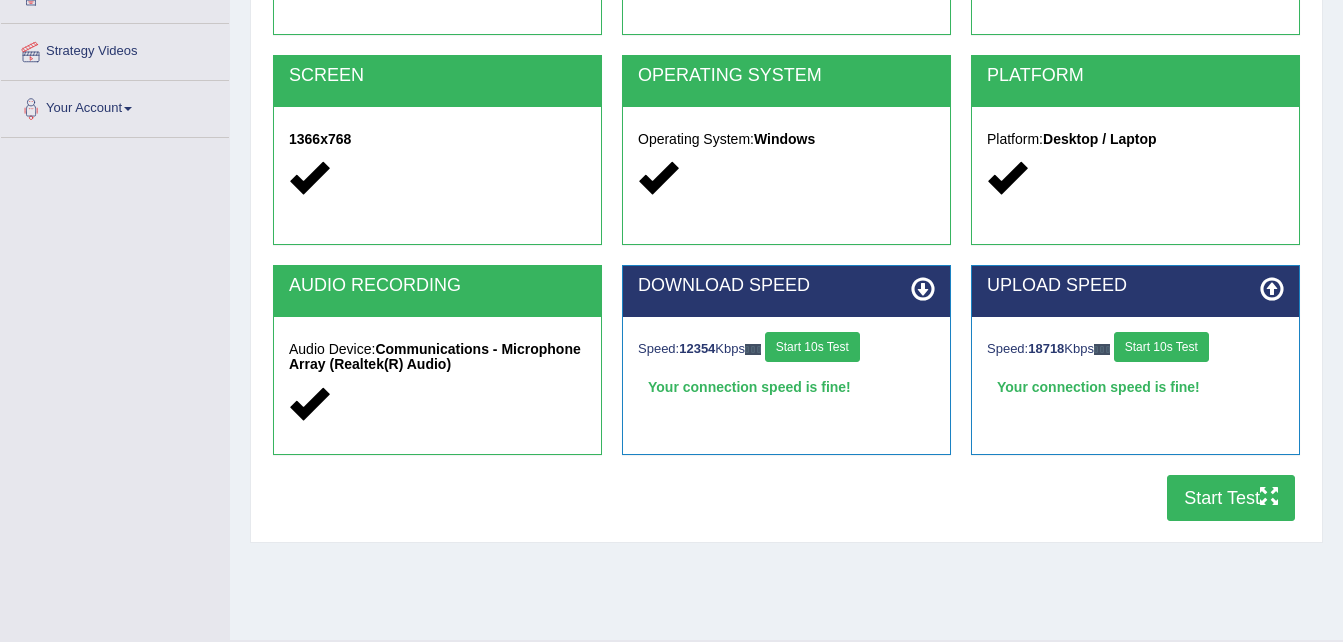 click on "Start Test" at bounding box center [1231, 498] 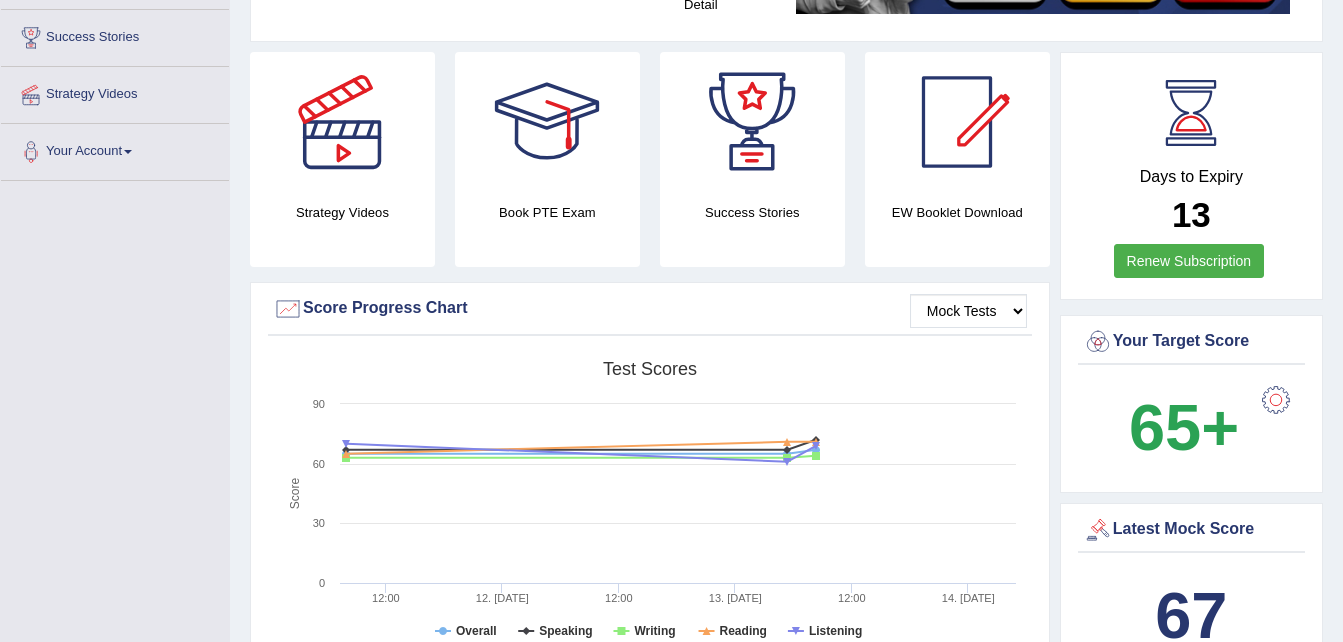 scroll, scrollTop: 346, scrollLeft: 0, axis: vertical 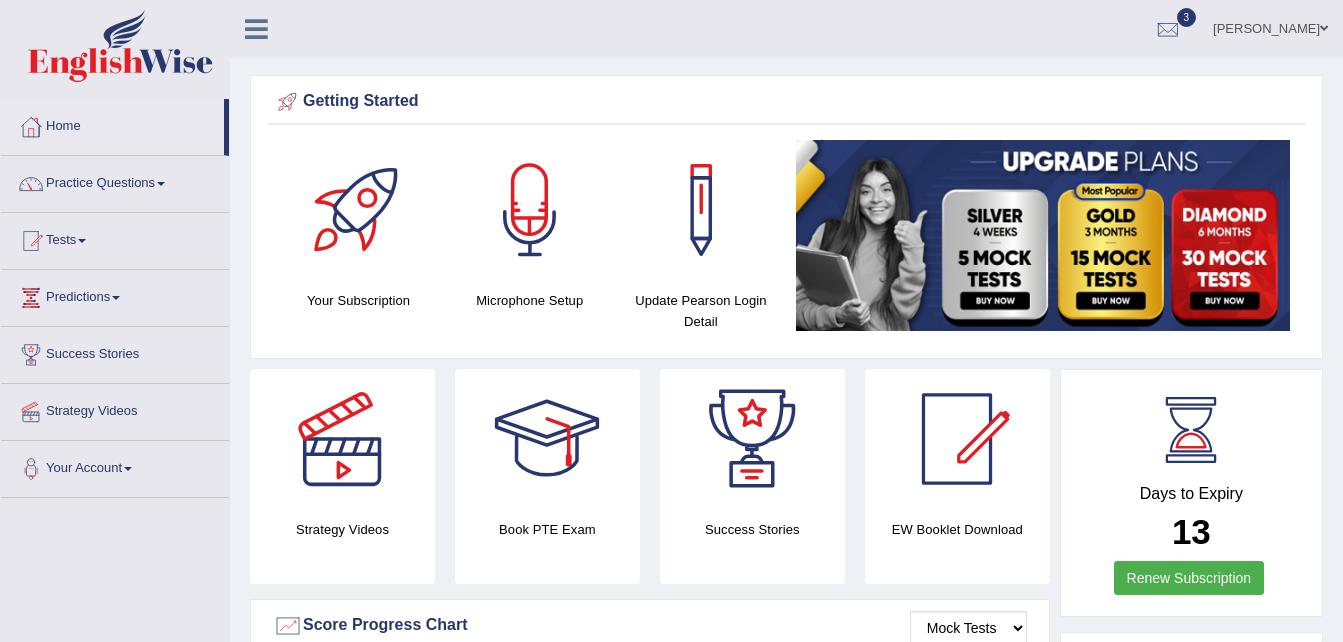 click at bounding box center (1043, 235) 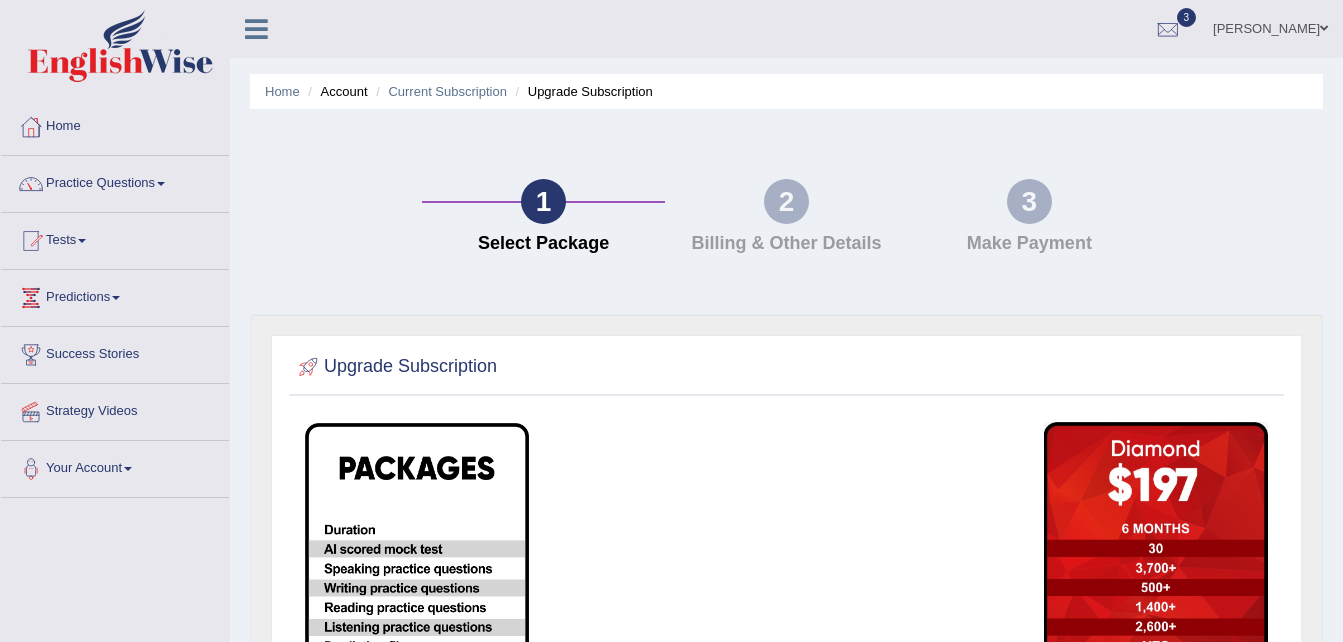 scroll, scrollTop: 0, scrollLeft: 0, axis: both 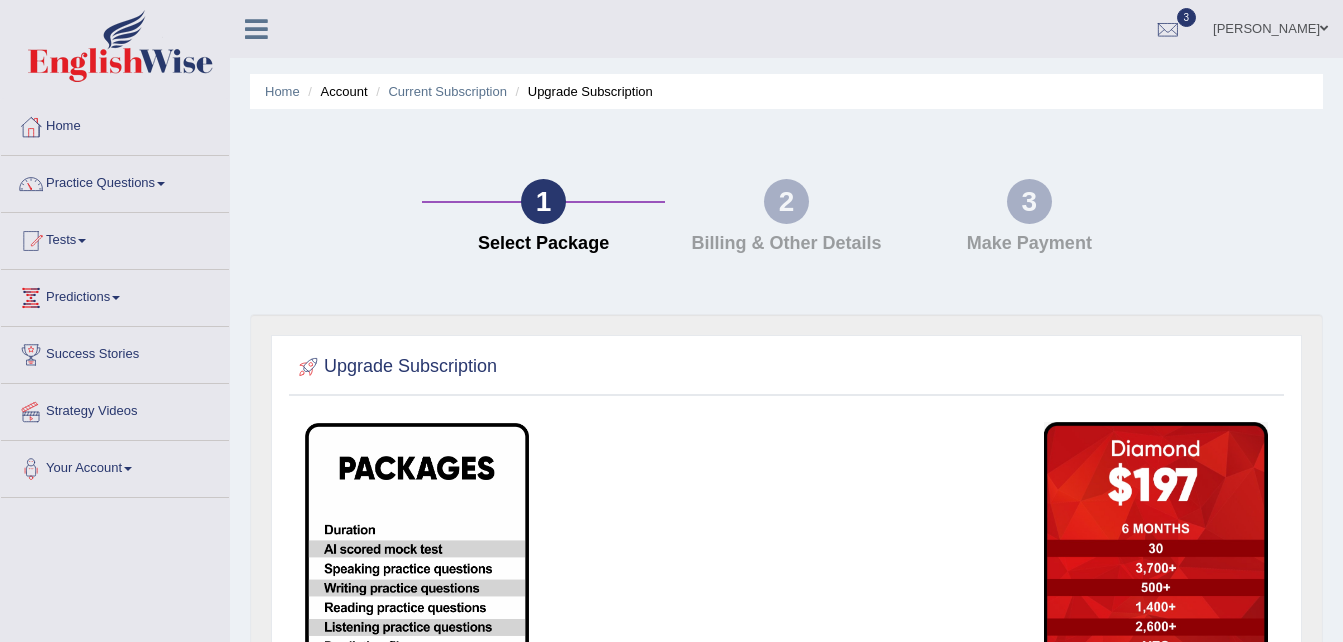 click on "2" at bounding box center (786, 201) 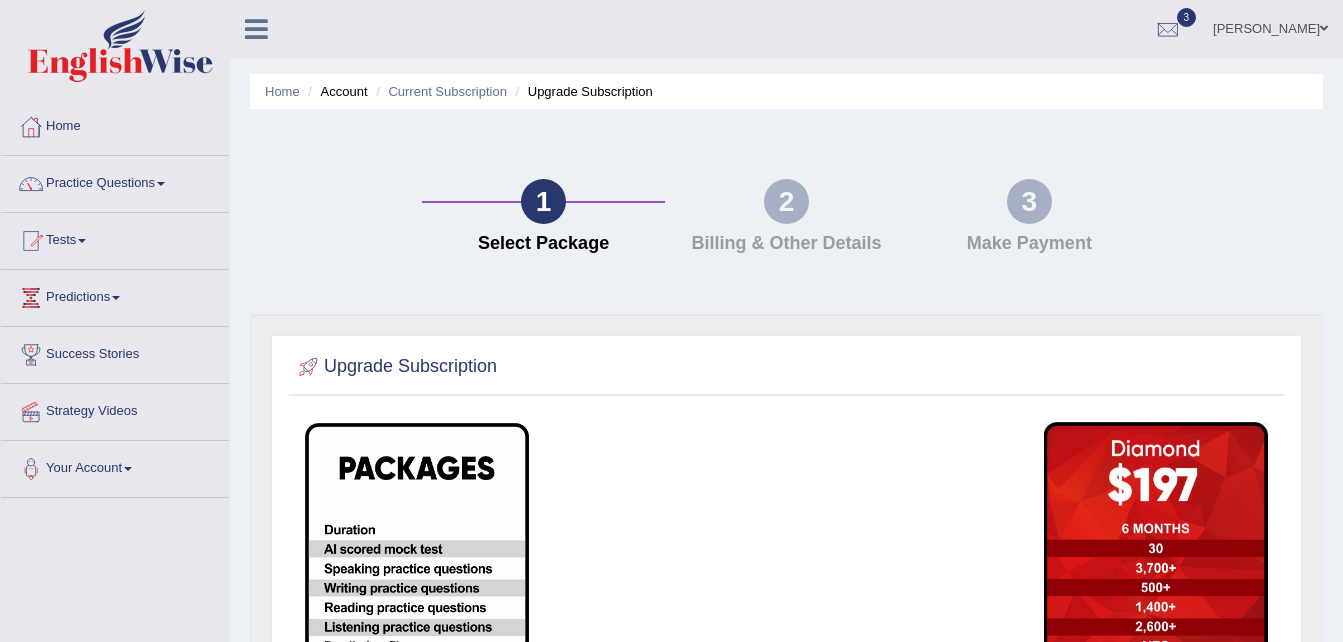 click on "Billing & Other Details" at bounding box center [786, 244] 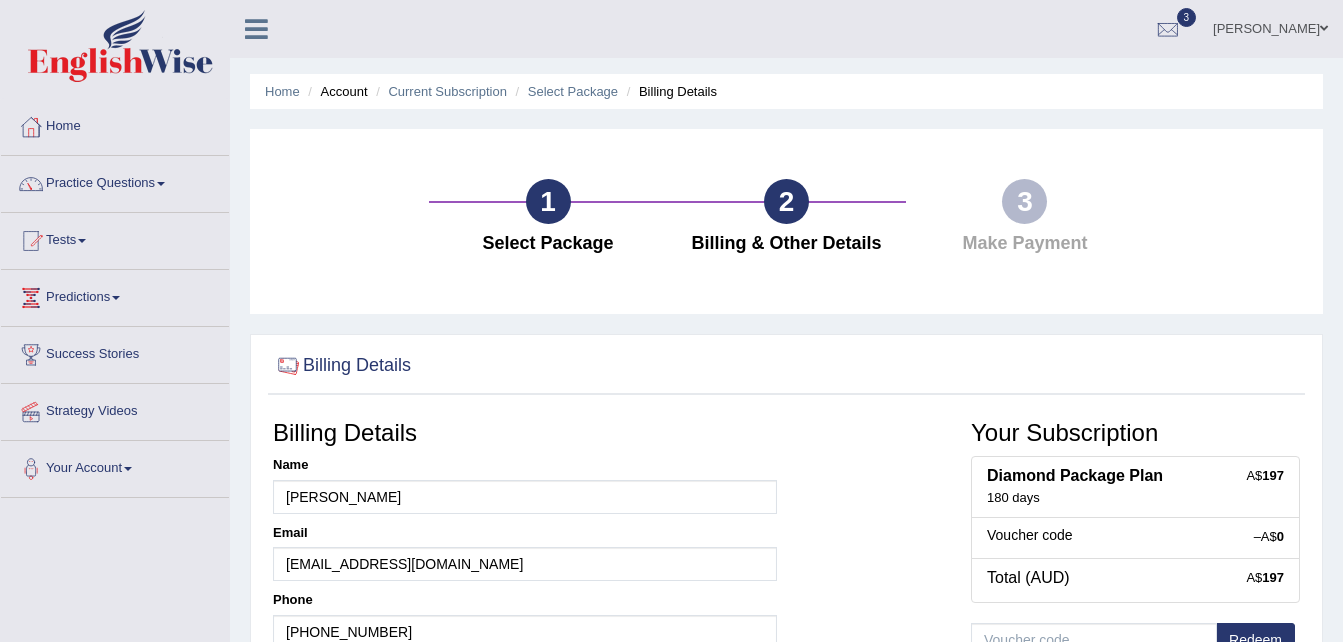 scroll, scrollTop: 0, scrollLeft: 0, axis: both 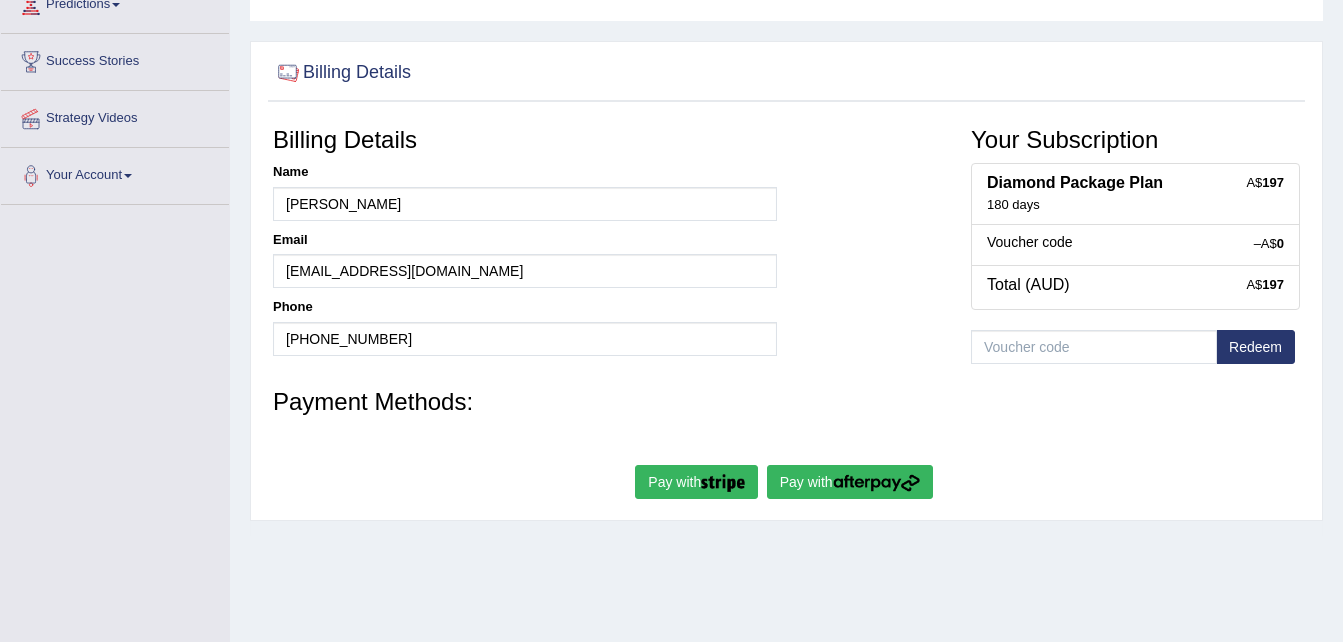 click at bounding box center (723, 483) 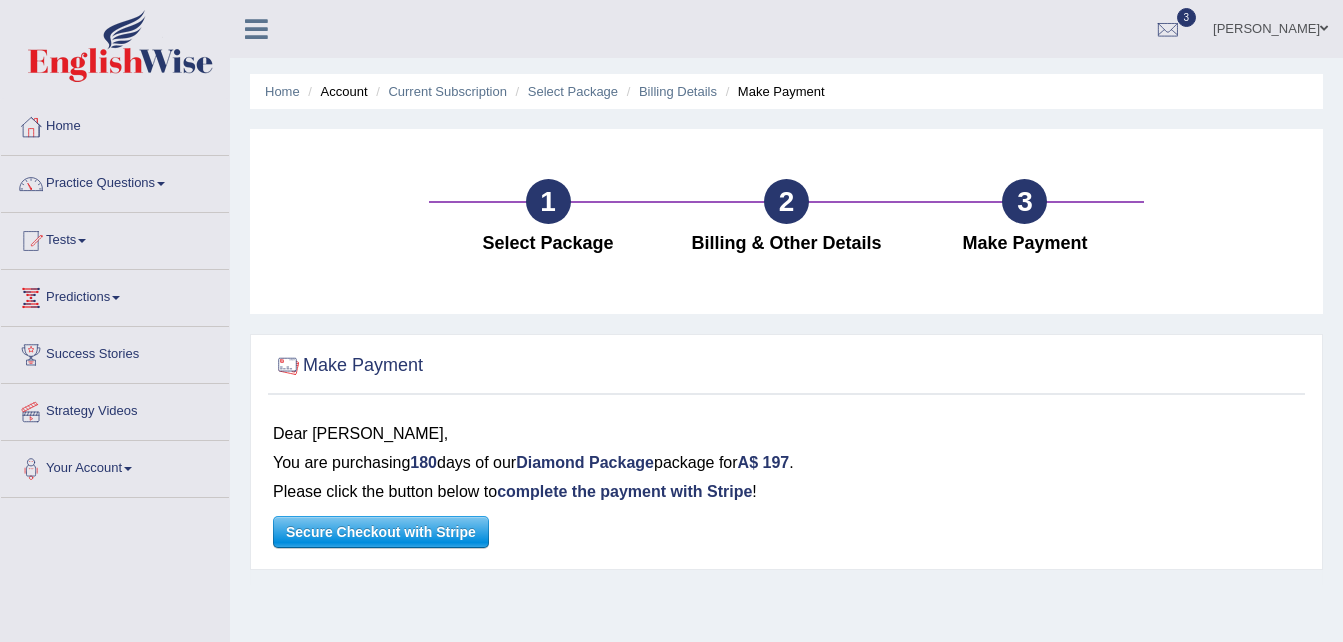 scroll, scrollTop: 0, scrollLeft: 0, axis: both 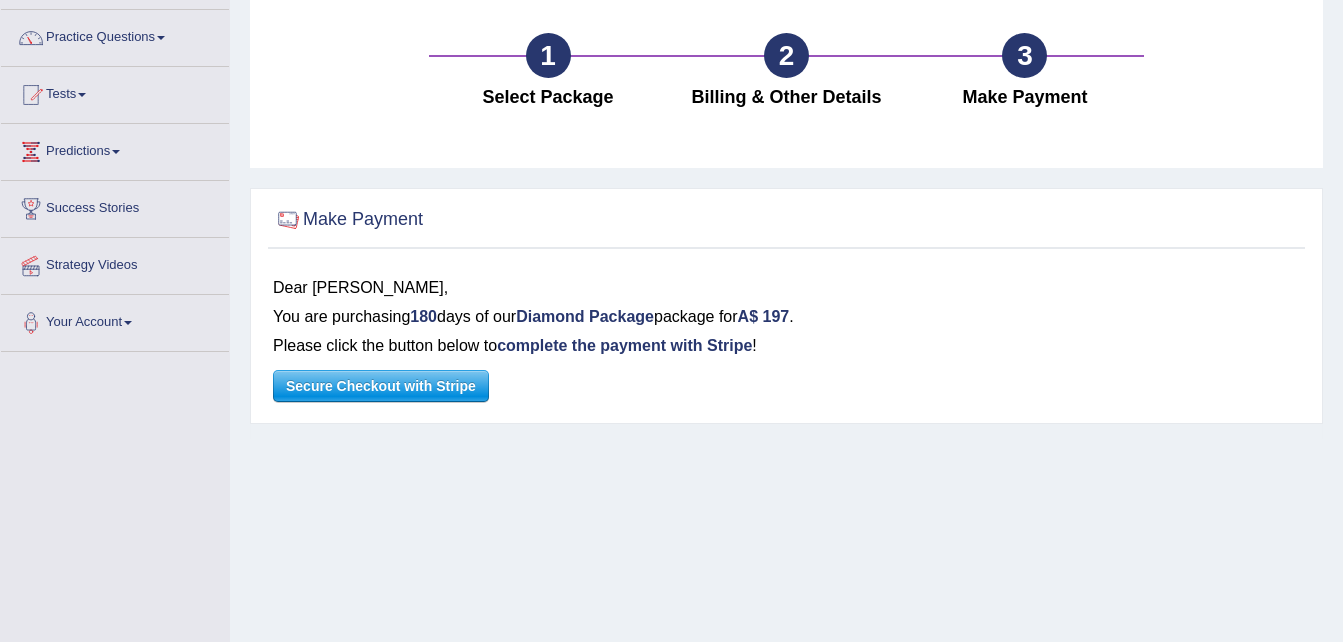 click on "Secure Checkout with Stripe" at bounding box center [381, 386] 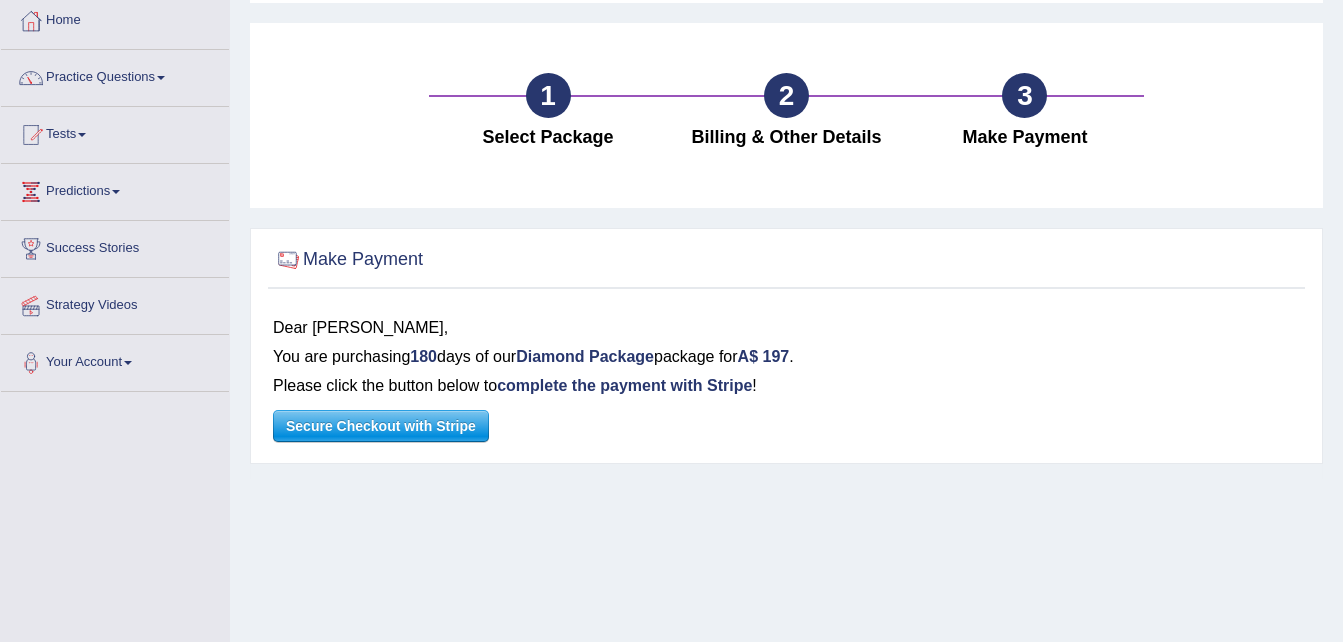 scroll, scrollTop: 0, scrollLeft: 0, axis: both 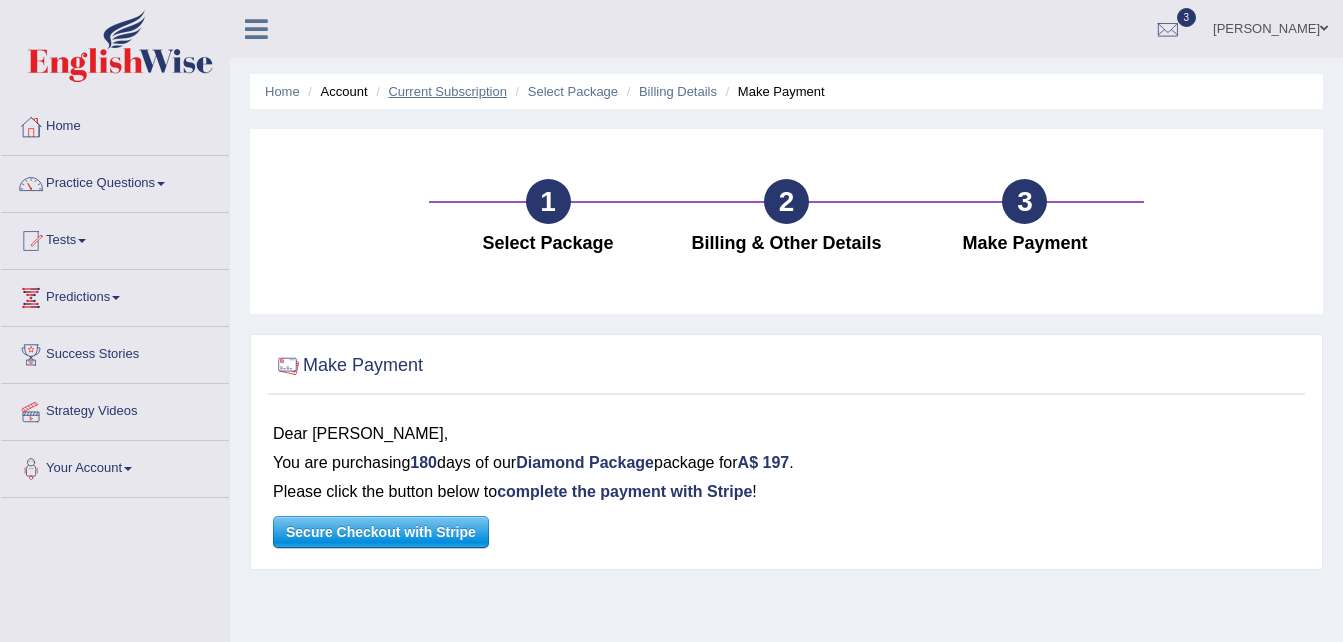 click on "Current Subscription" at bounding box center [447, 91] 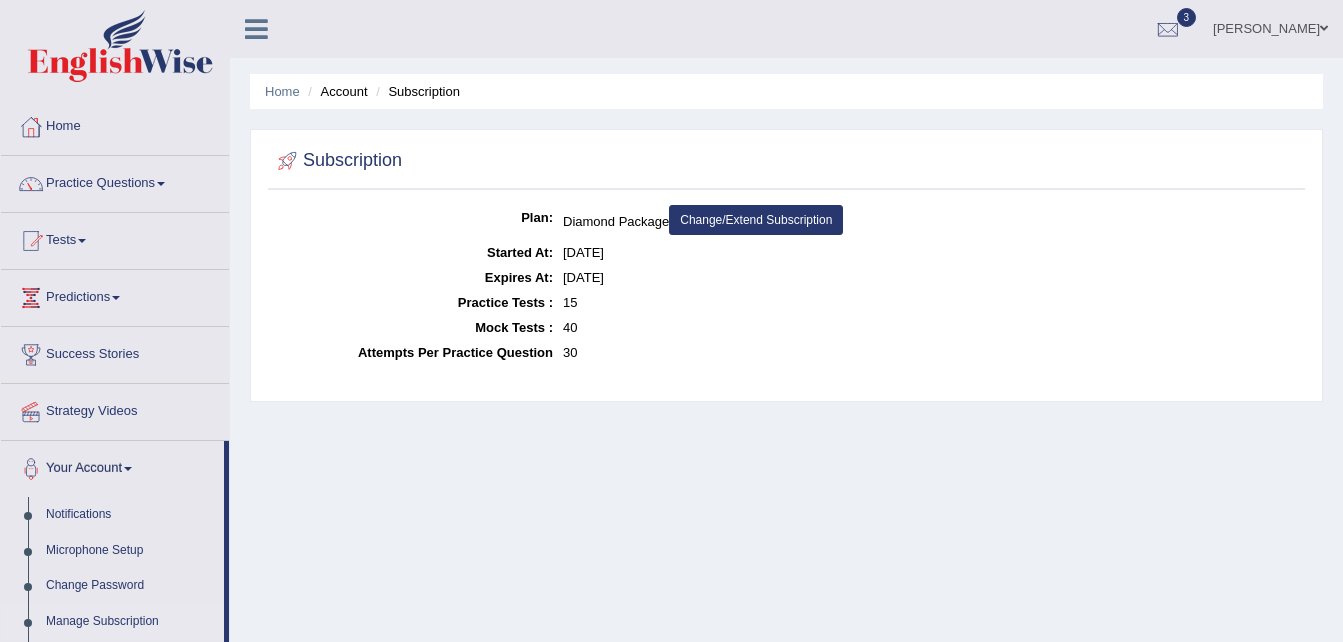 scroll, scrollTop: 0, scrollLeft: 0, axis: both 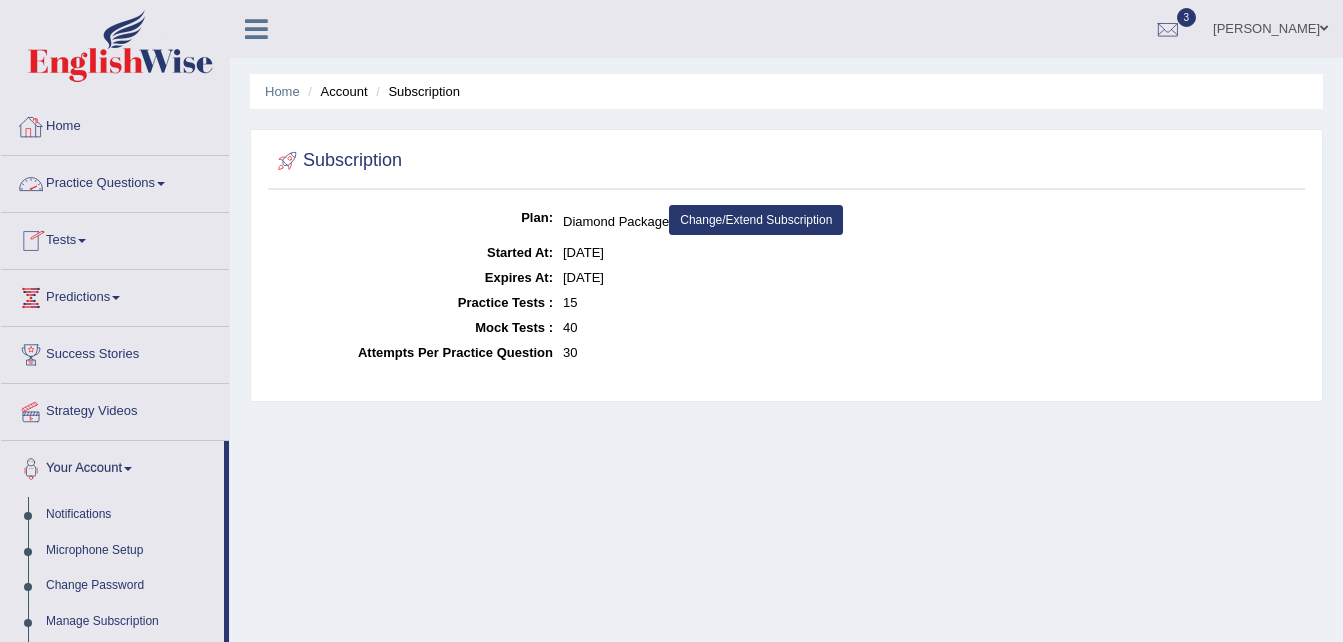 click on "Home" at bounding box center [115, 124] 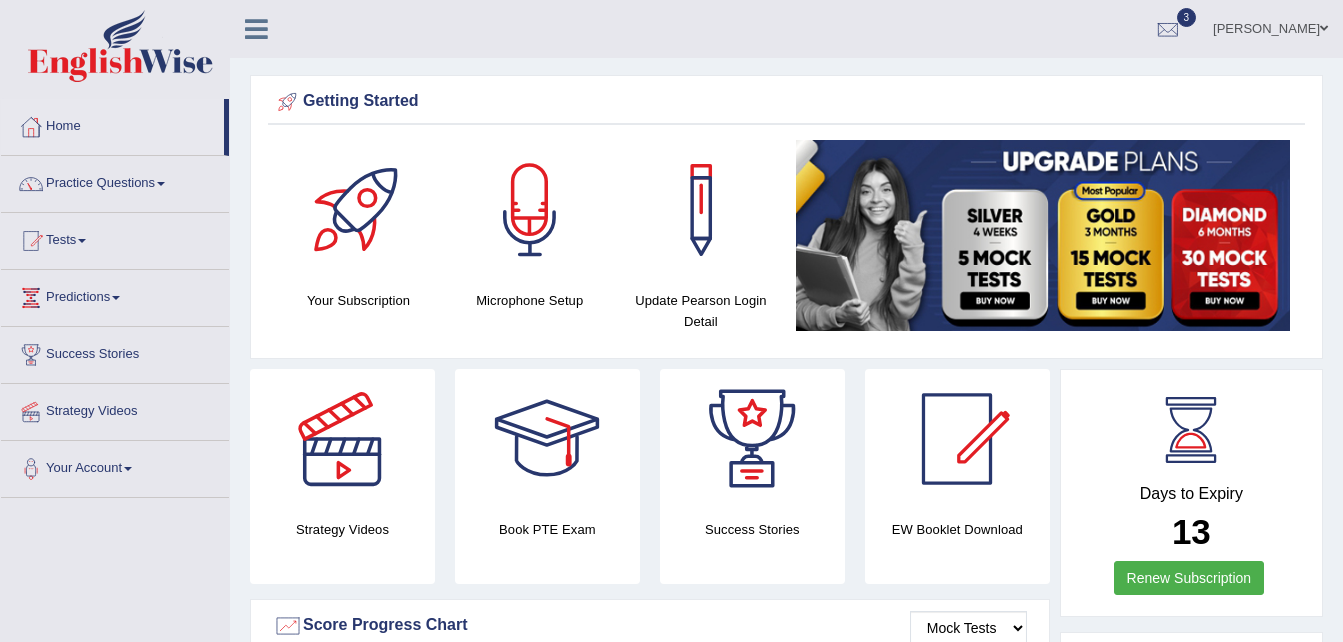 scroll, scrollTop: 0, scrollLeft: 0, axis: both 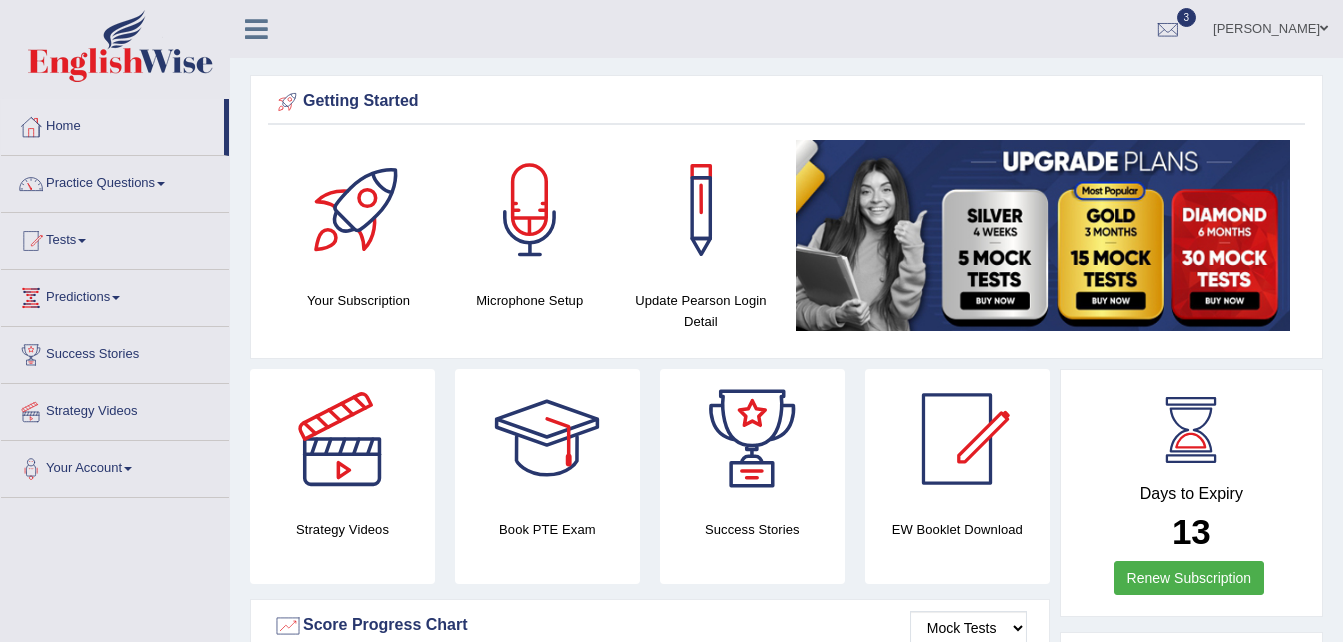 click on "Debrah Chipo Ngwenya" at bounding box center [1270, 26] 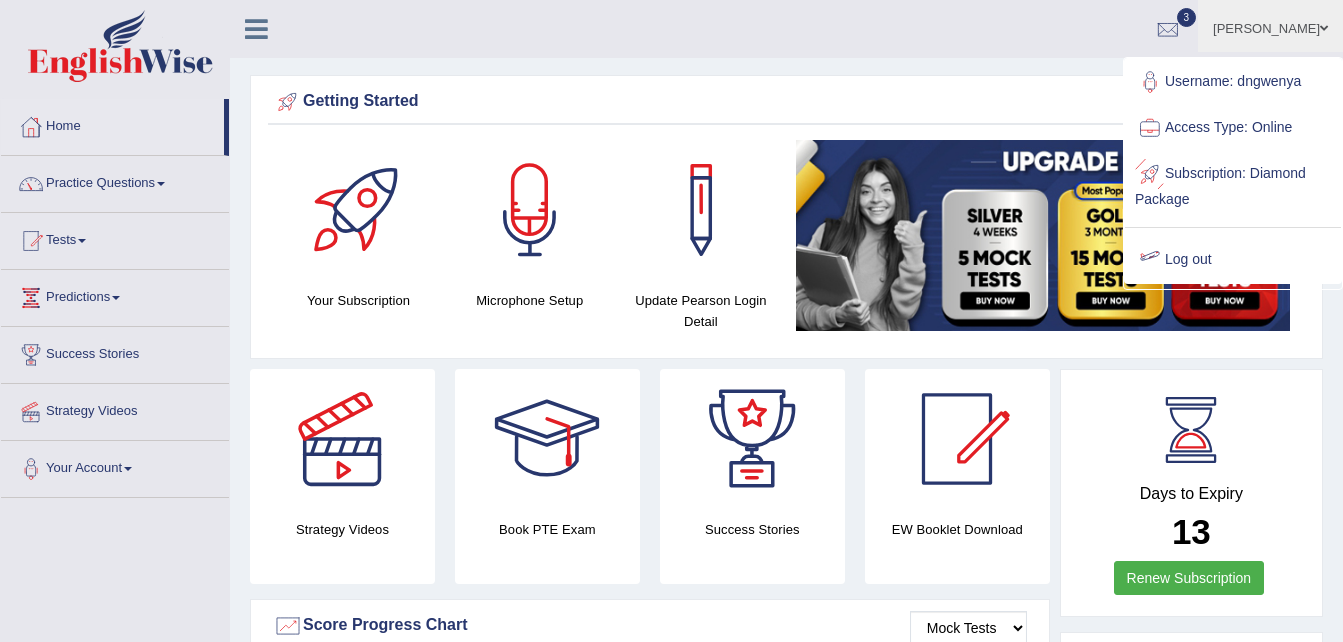 click on "Log out" at bounding box center (1233, 260) 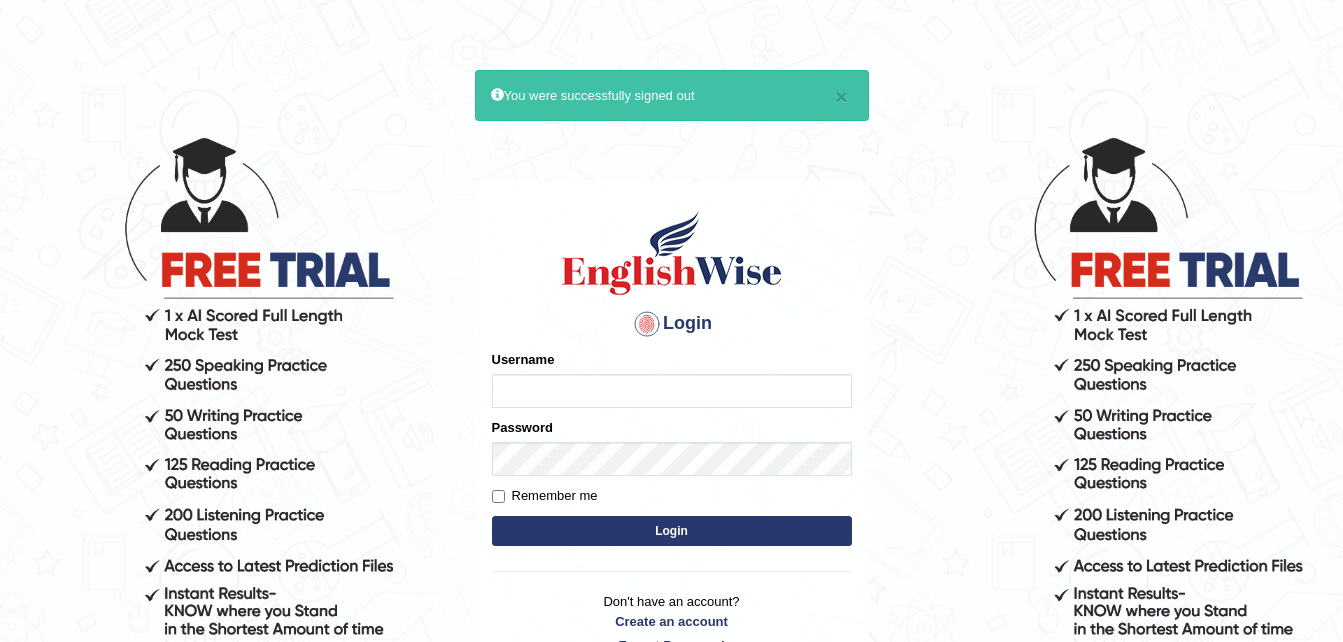 scroll, scrollTop: 0, scrollLeft: 0, axis: both 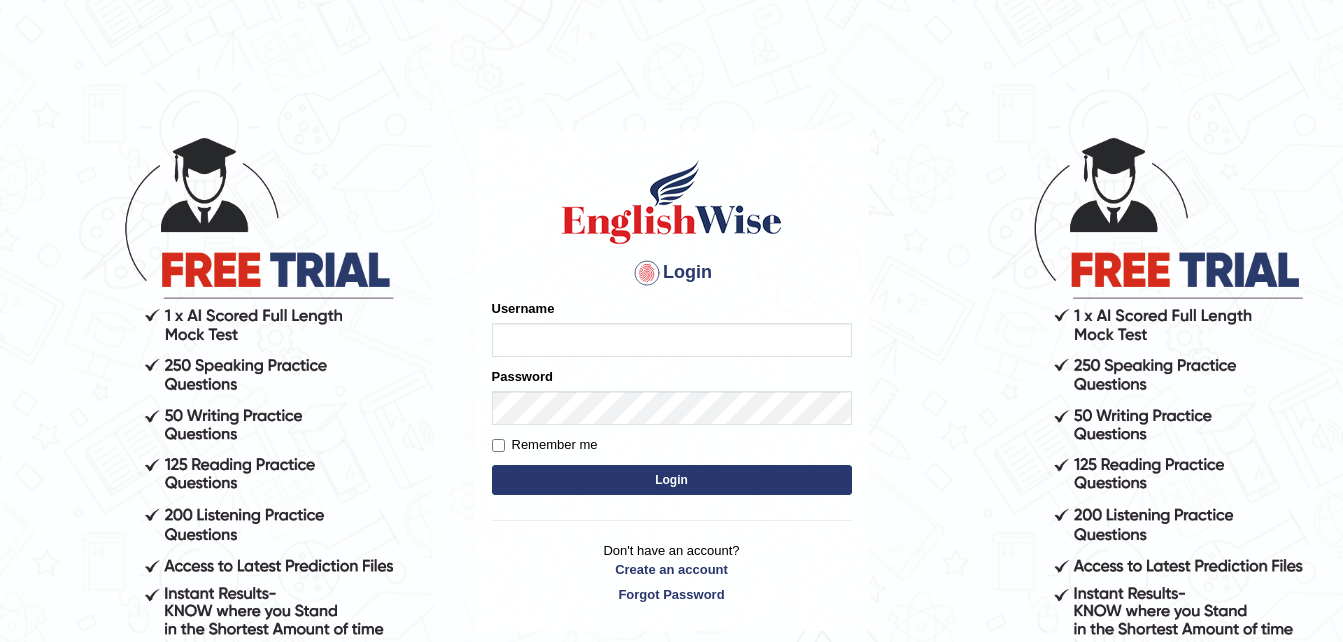 type on "dngwenya" 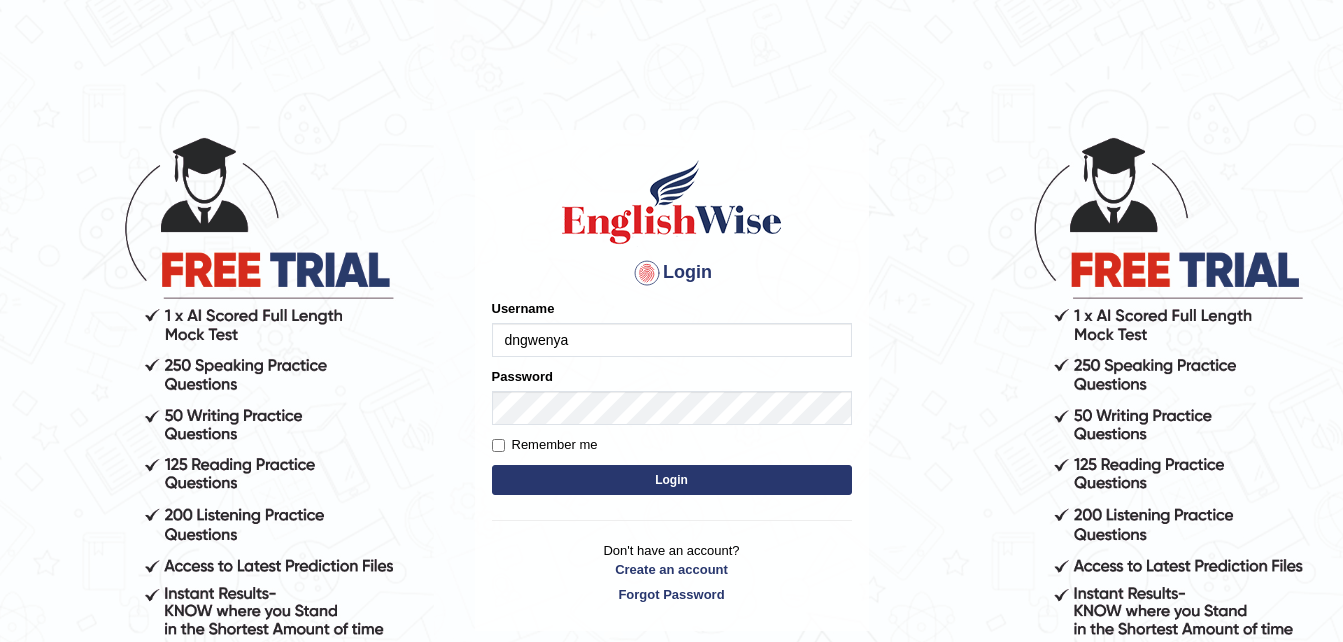 click on "Login" at bounding box center (672, 480) 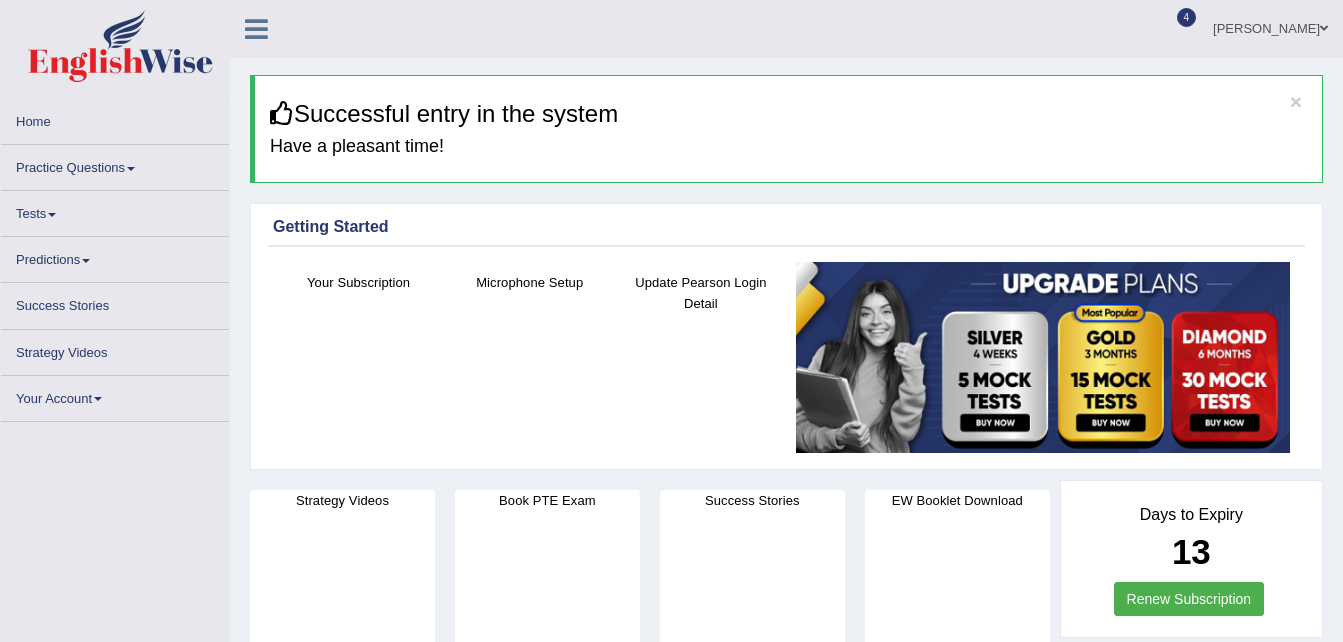 scroll, scrollTop: 0, scrollLeft: 0, axis: both 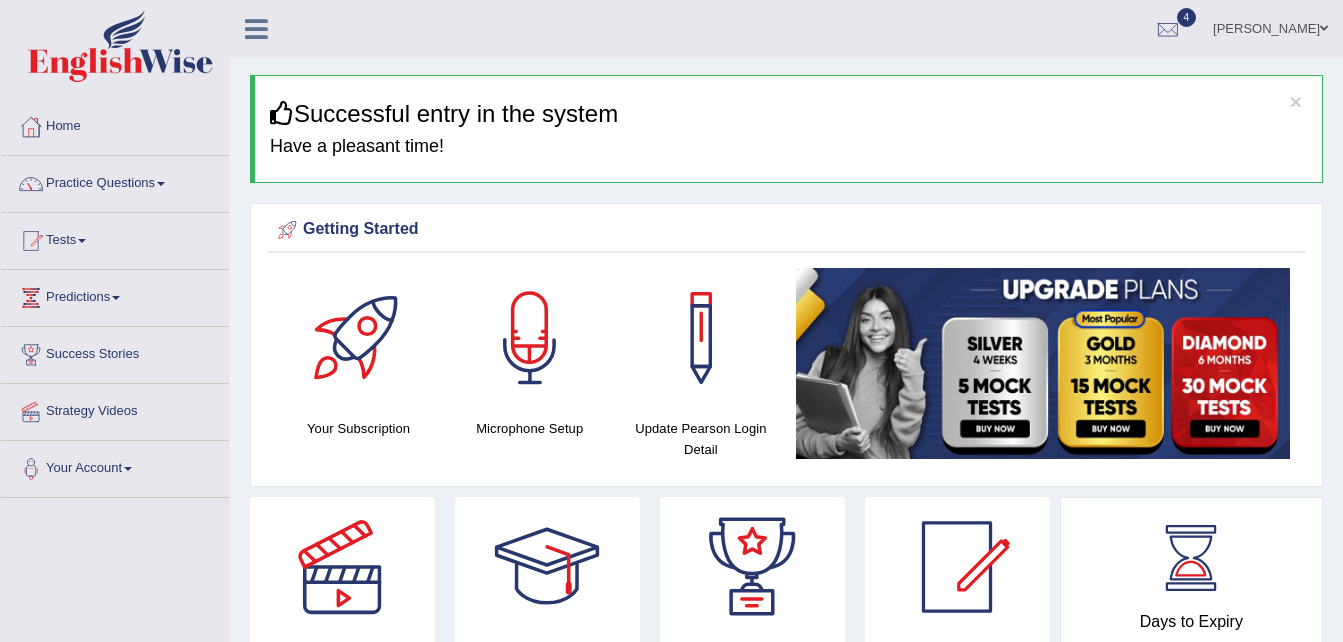 click on "Tests" at bounding box center (115, 238) 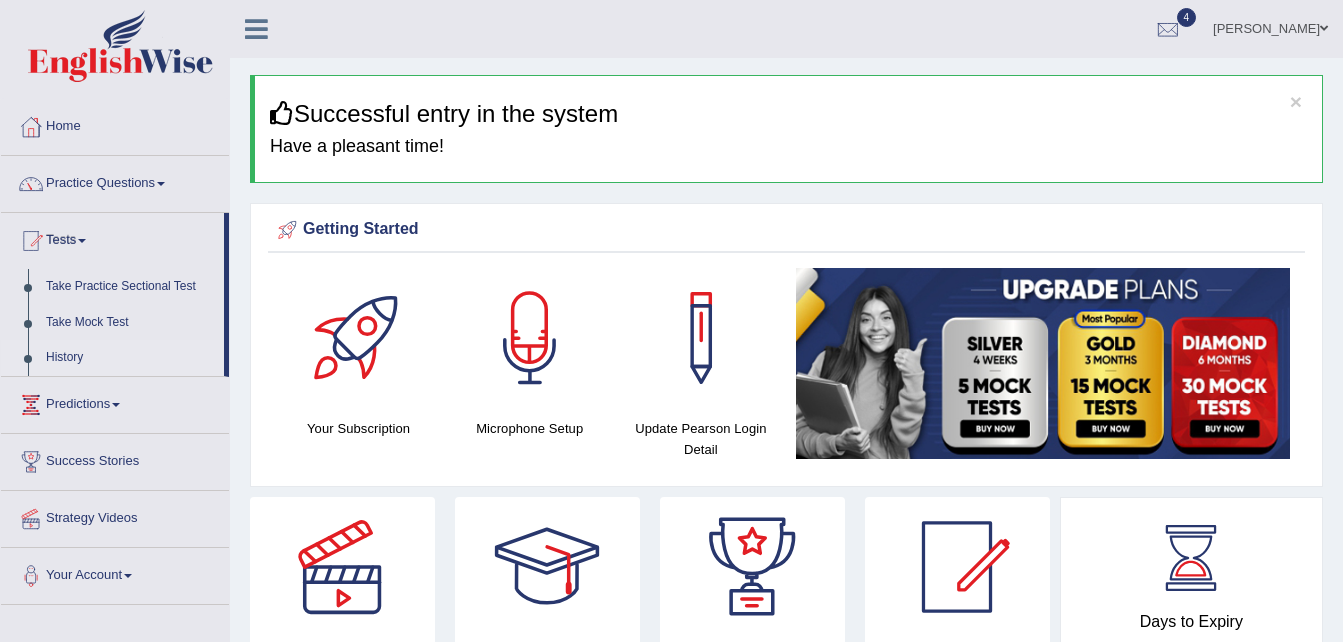 click on "History" at bounding box center [130, 358] 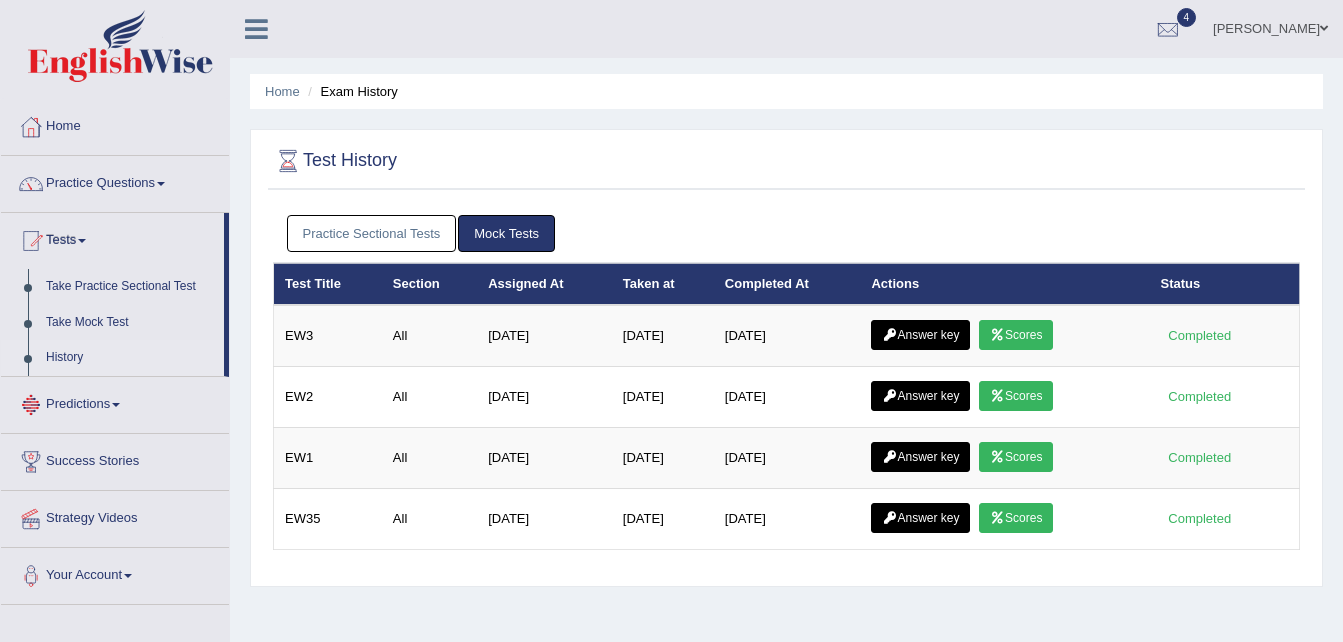 scroll, scrollTop: 0, scrollLeft: 0, axis: both 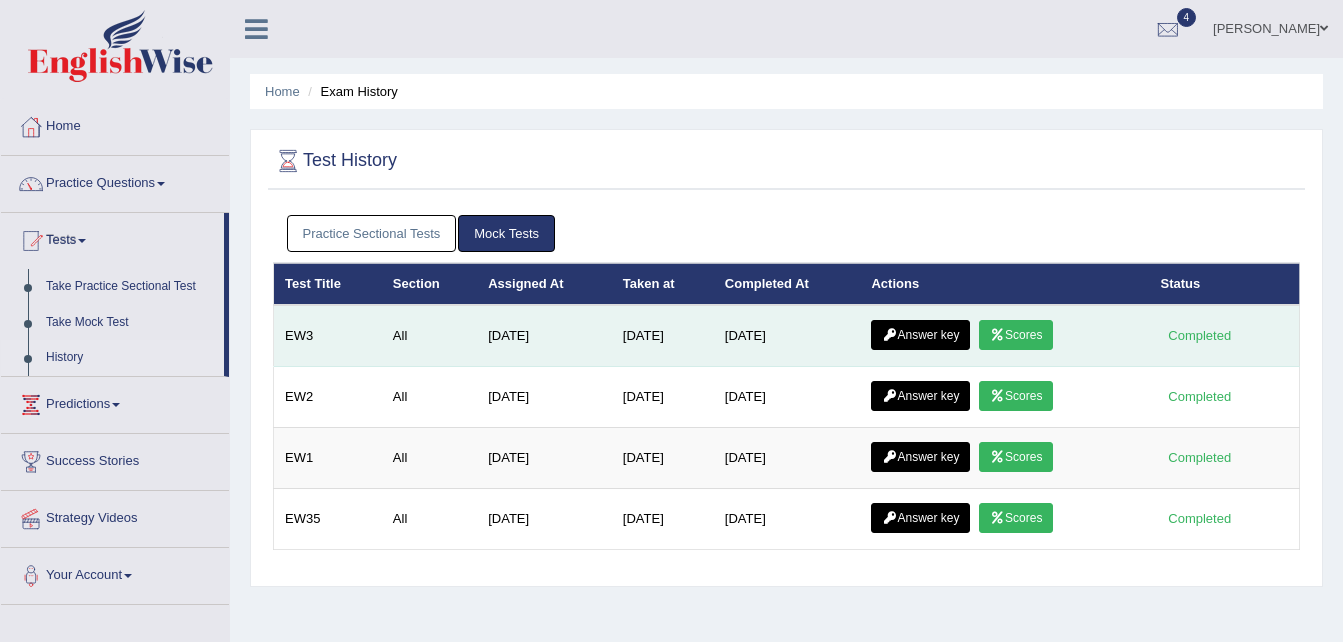 click on "Scores" at bounding box center (1016, 335) 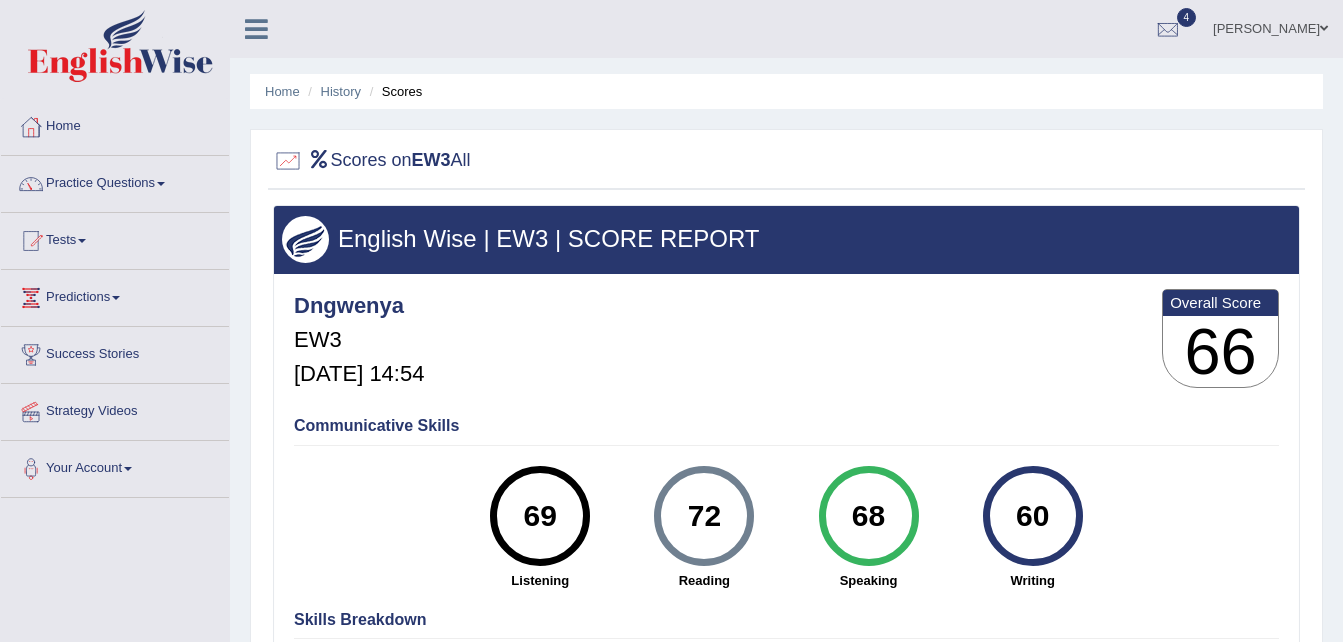 scroll, scrollTop: 0, scrollLeft: 0, axis: both 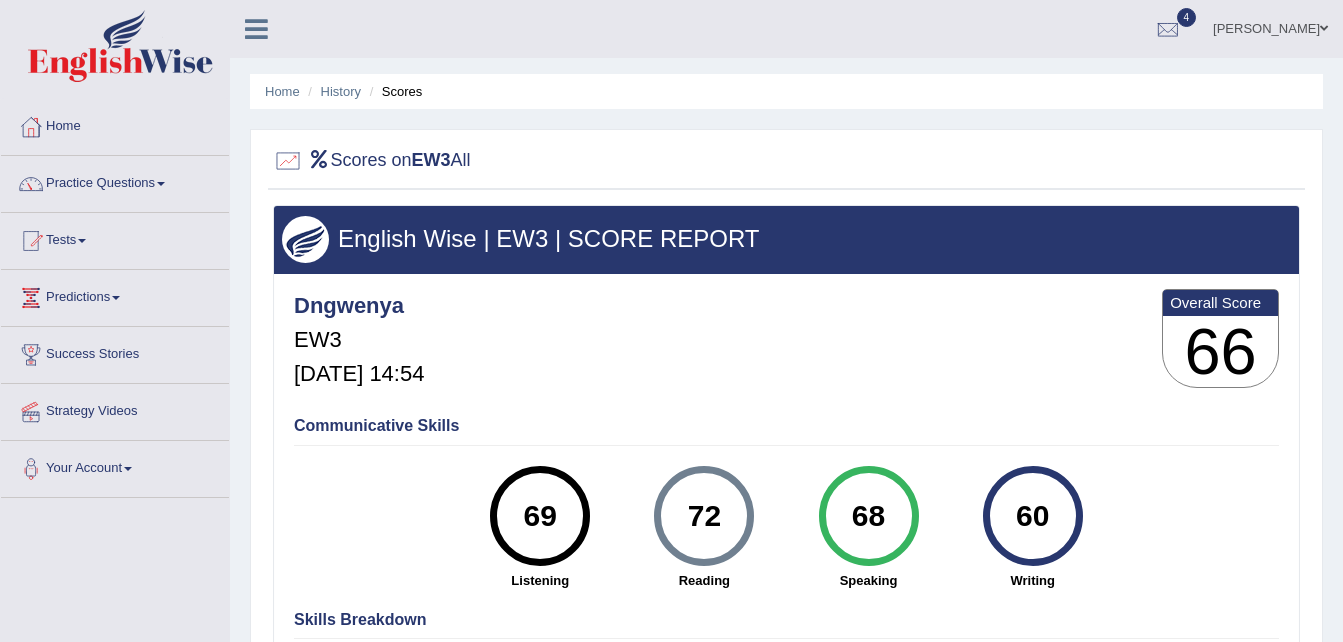 click on "60" at bounding box center (1032, 516) 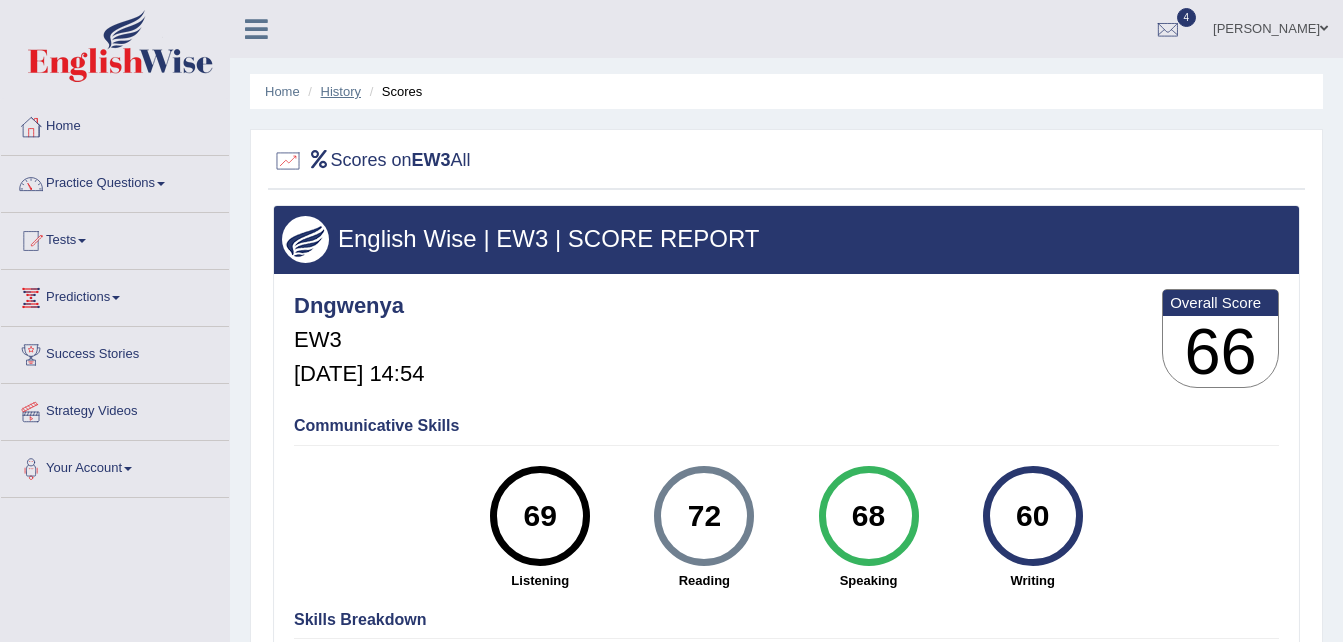 click on "History" at bounding box center [341, 91] 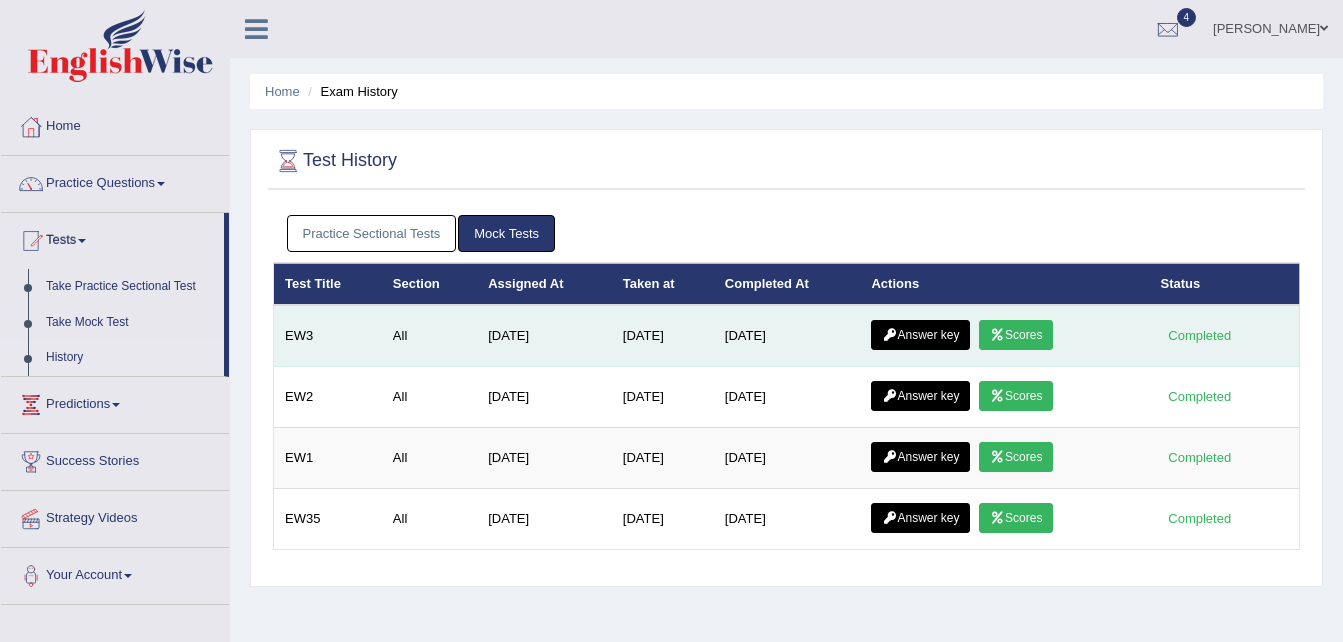 scroll, scrollTop: 0, scrollLeft: 0, axis: both 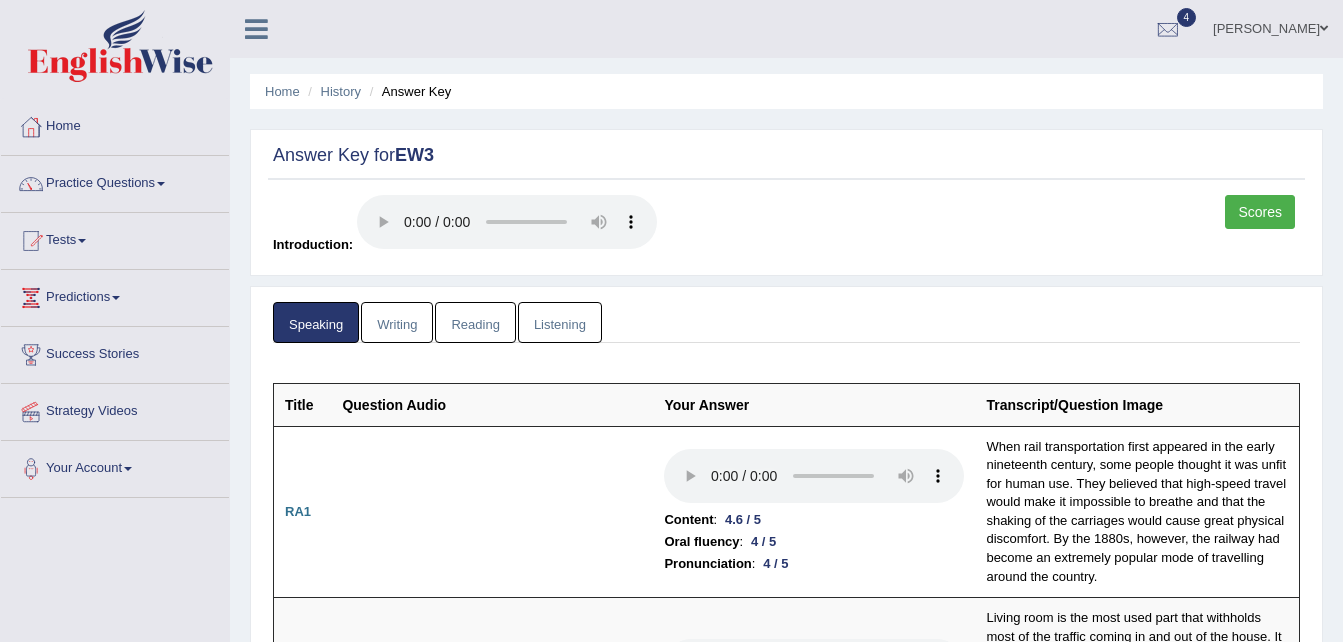 click on "Writing" at bounding box center [397, 322] 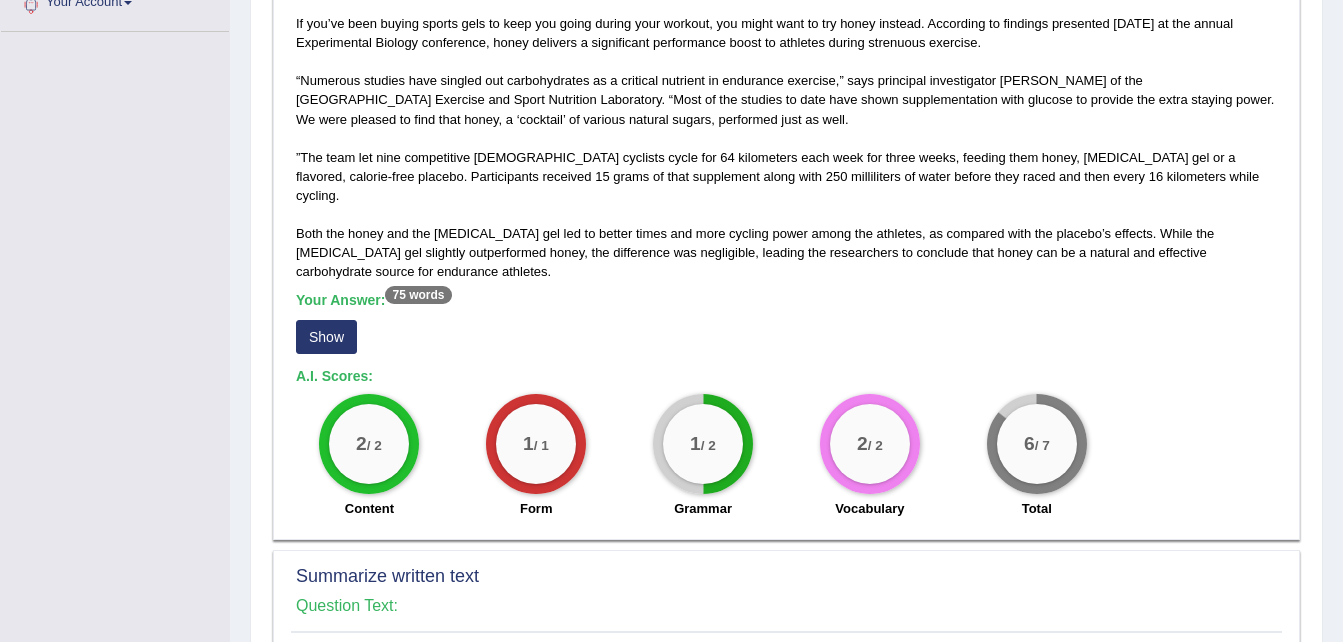 scroll, scrollTop: 493, scrollLeft: 0, axis: vertical 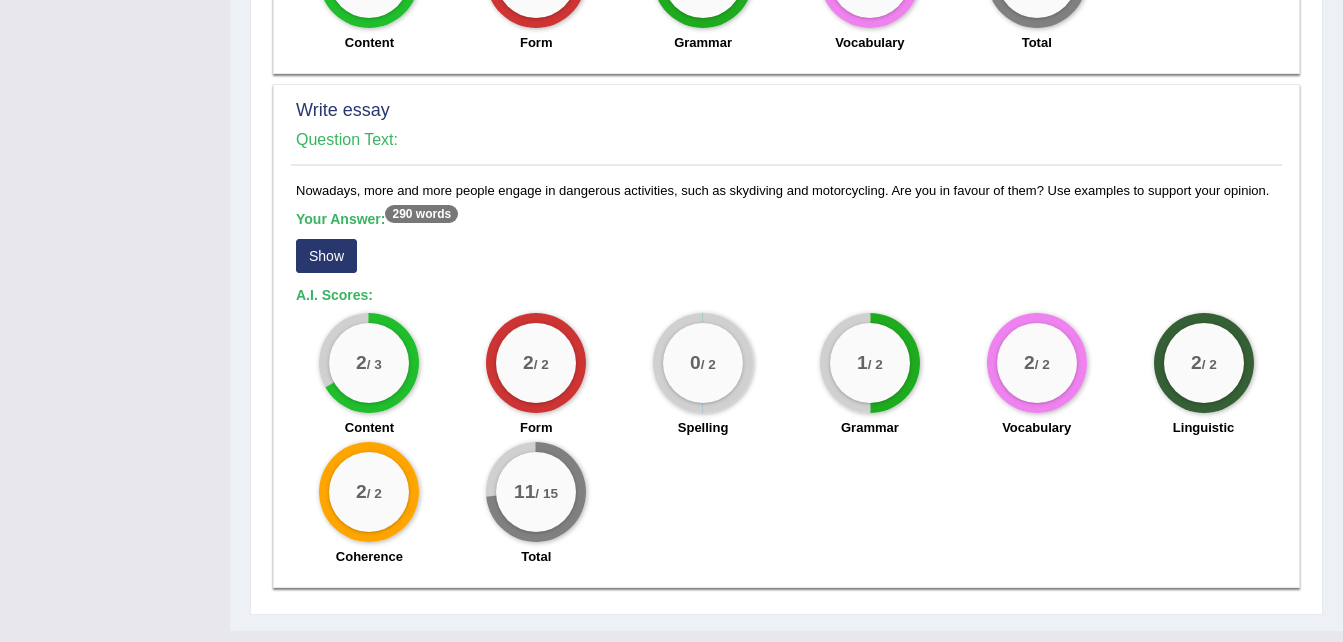 click on "Show" at bounding box center [326, 256] 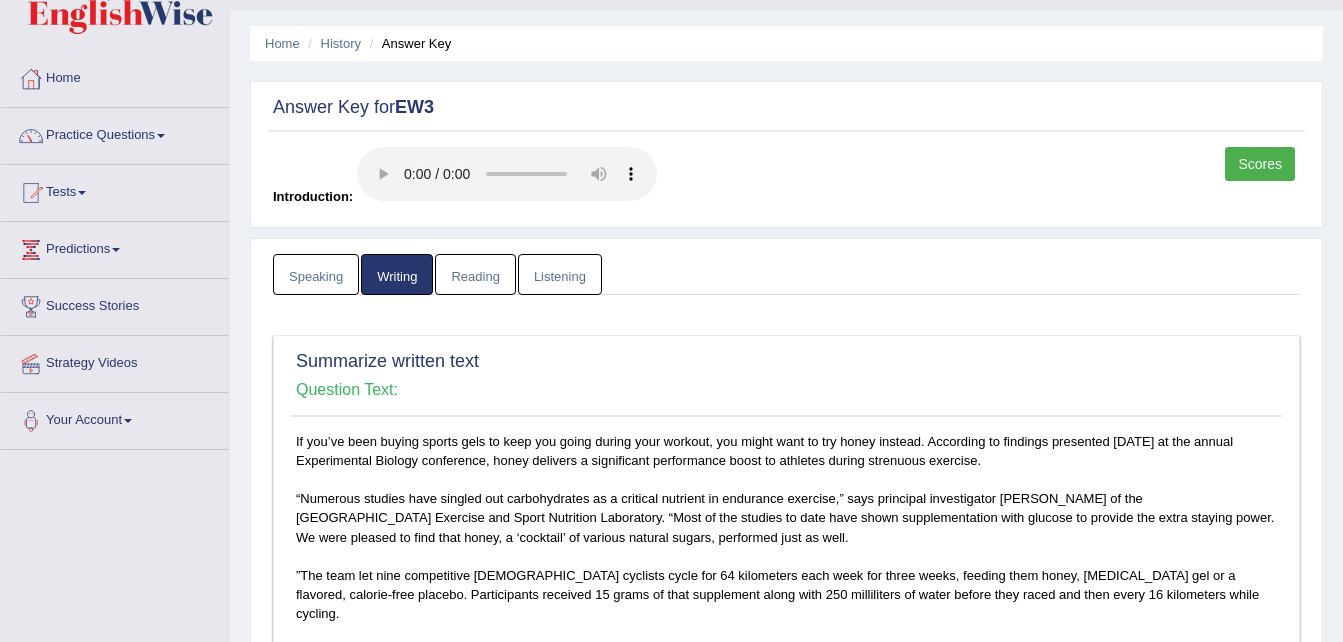 scroll, scrollTop: 0, scrollLeft: 0, axis: both 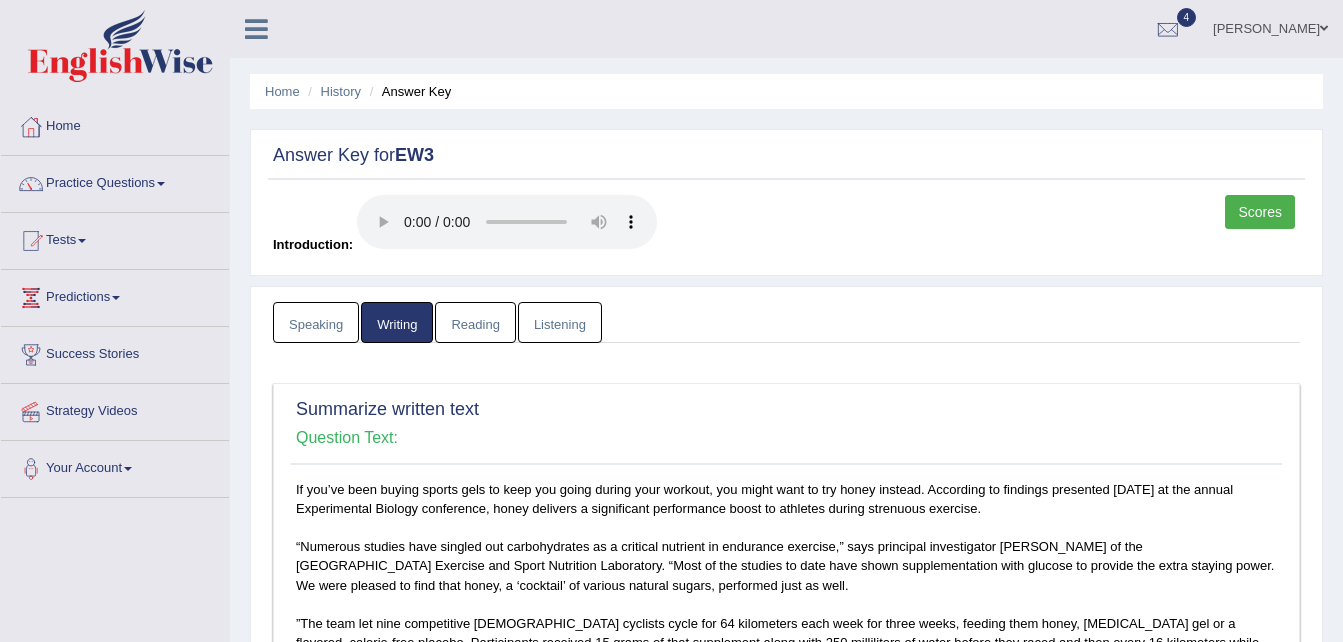 click on "Reading" at bounding box center (475, 322) 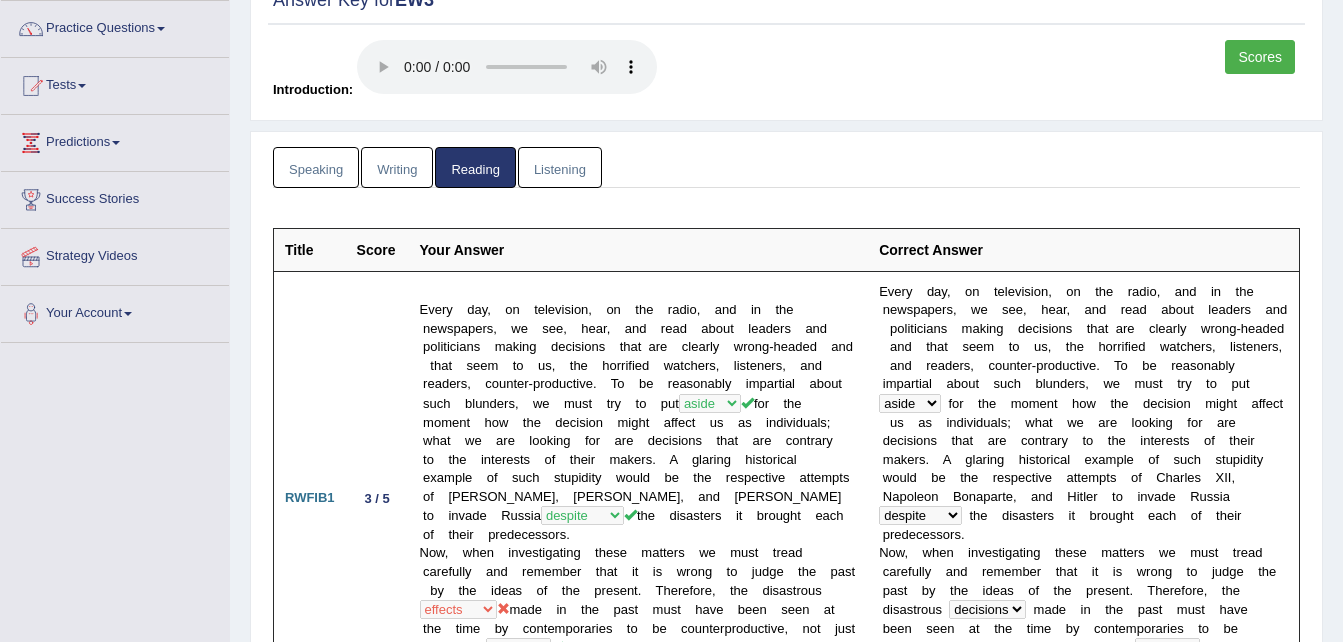 scroll, scrollTop: 160, scrollLeft: 0, axis: vertical 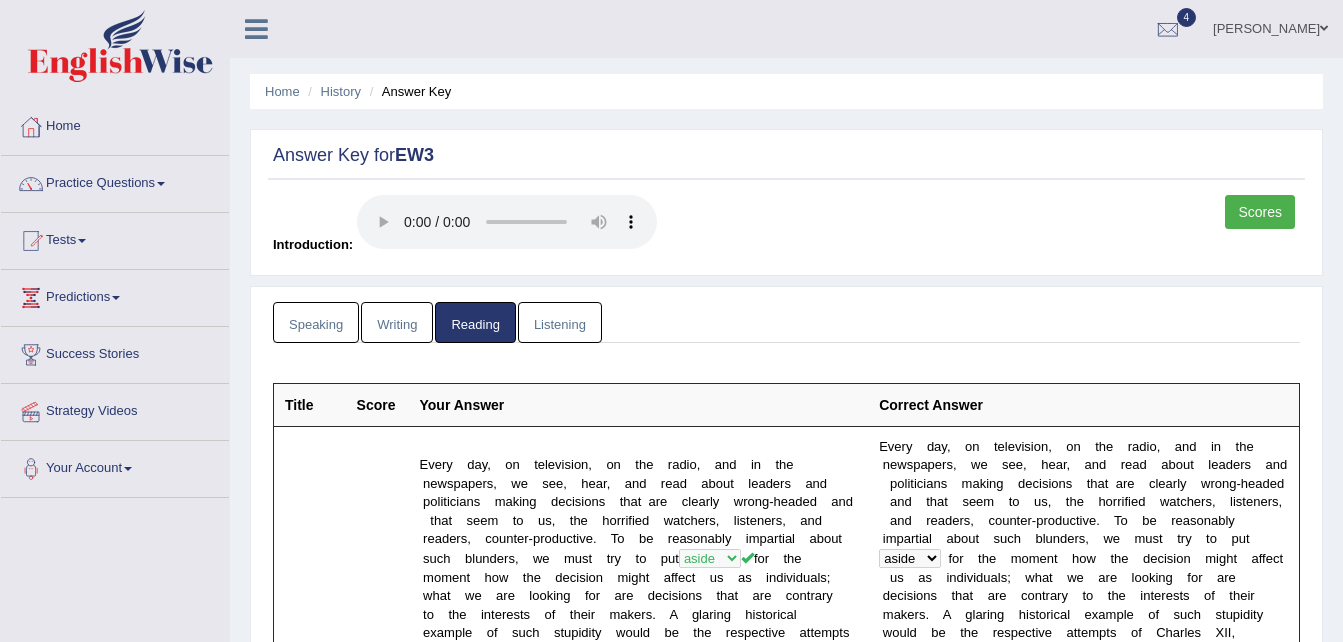 click on "Listening" at bounding box center [560, 322] 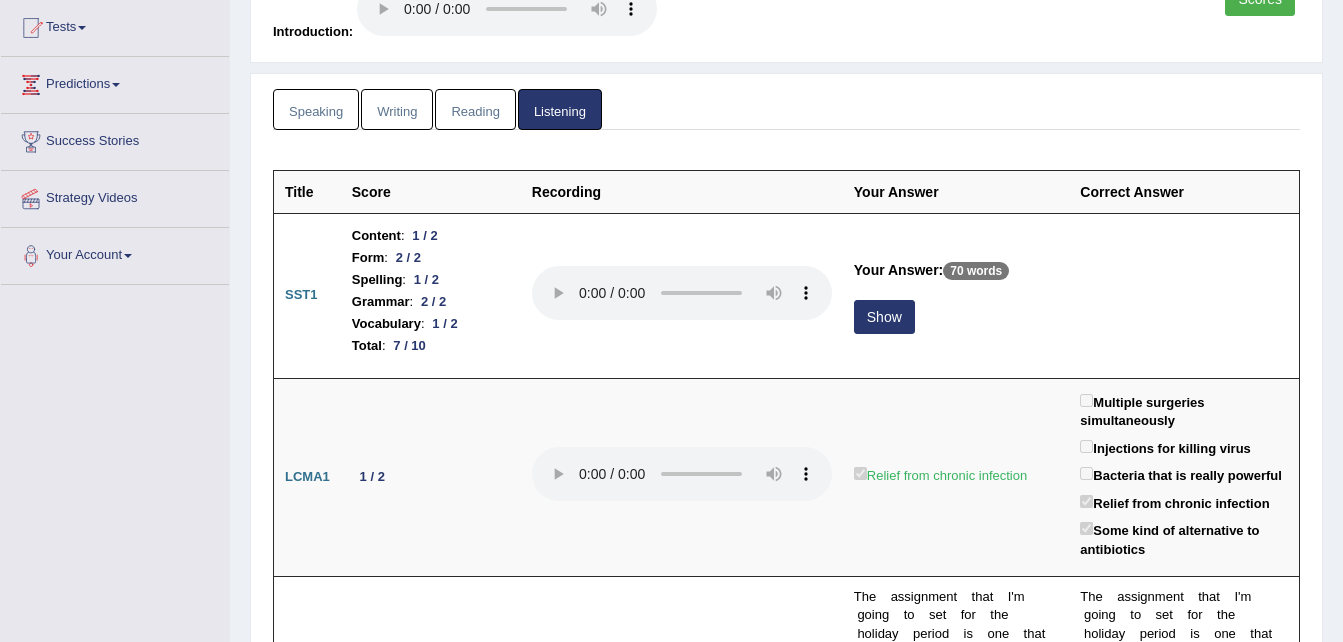 scroll, scrollTop: 400, scrollLeft: 0, axis: vertical 